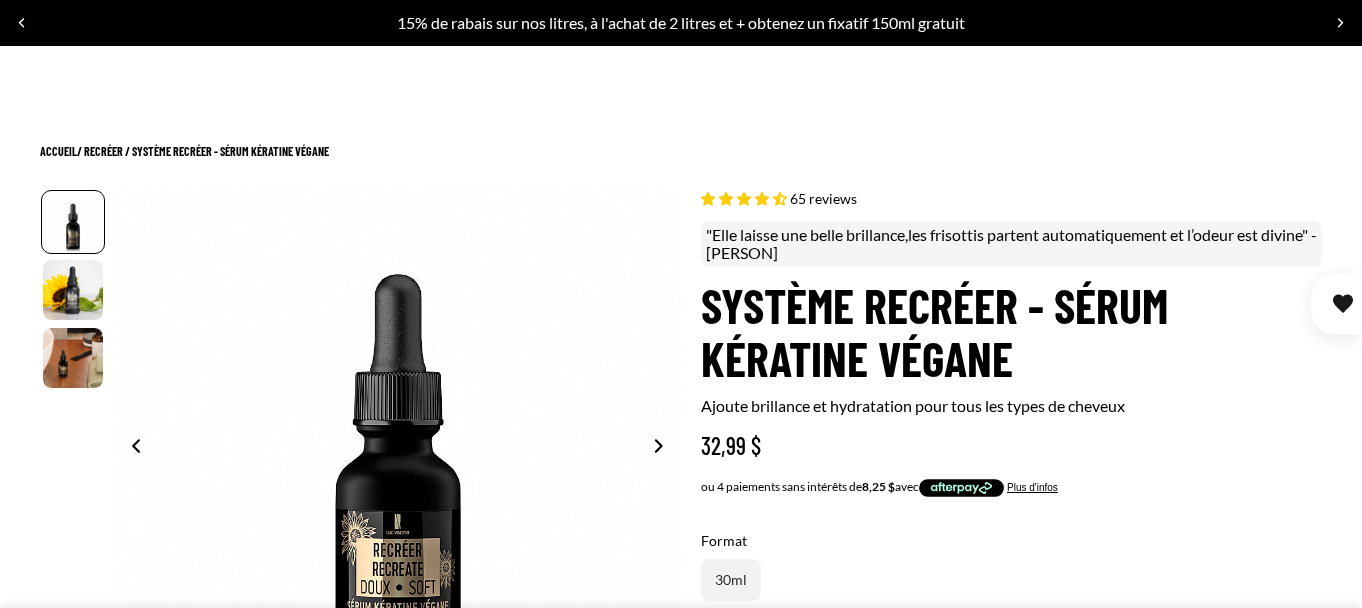 select on "**********" 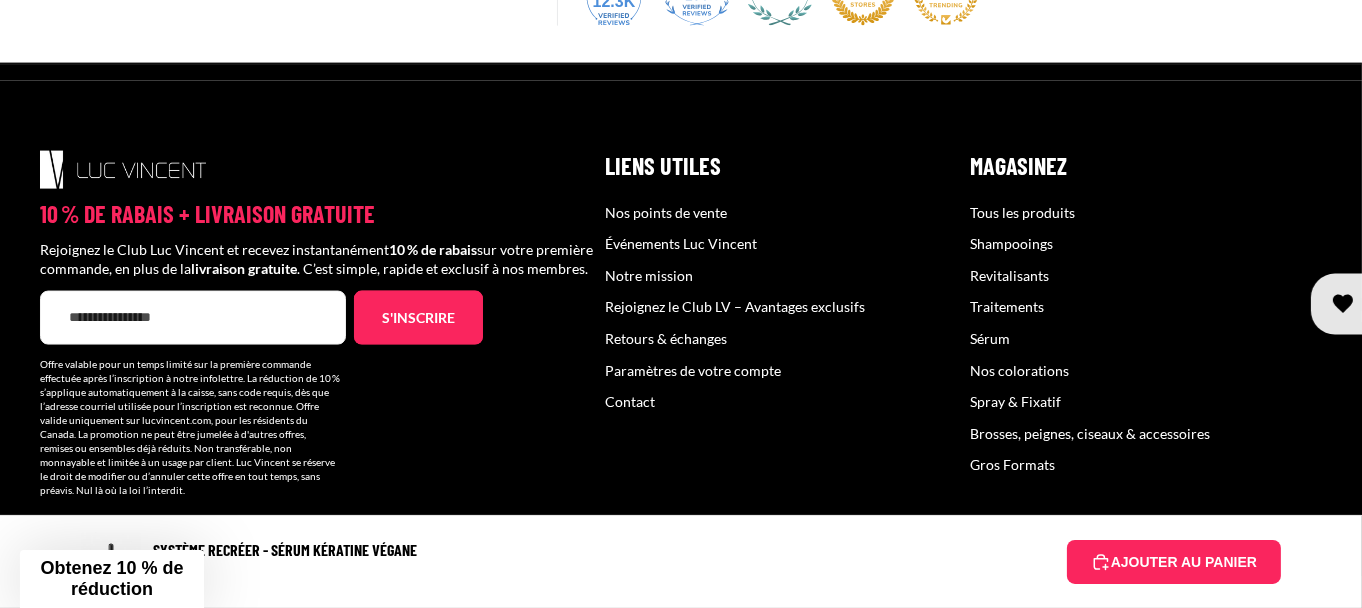 scroll, scrollTop: 3750, scrollLeft: 0, axis: vertical 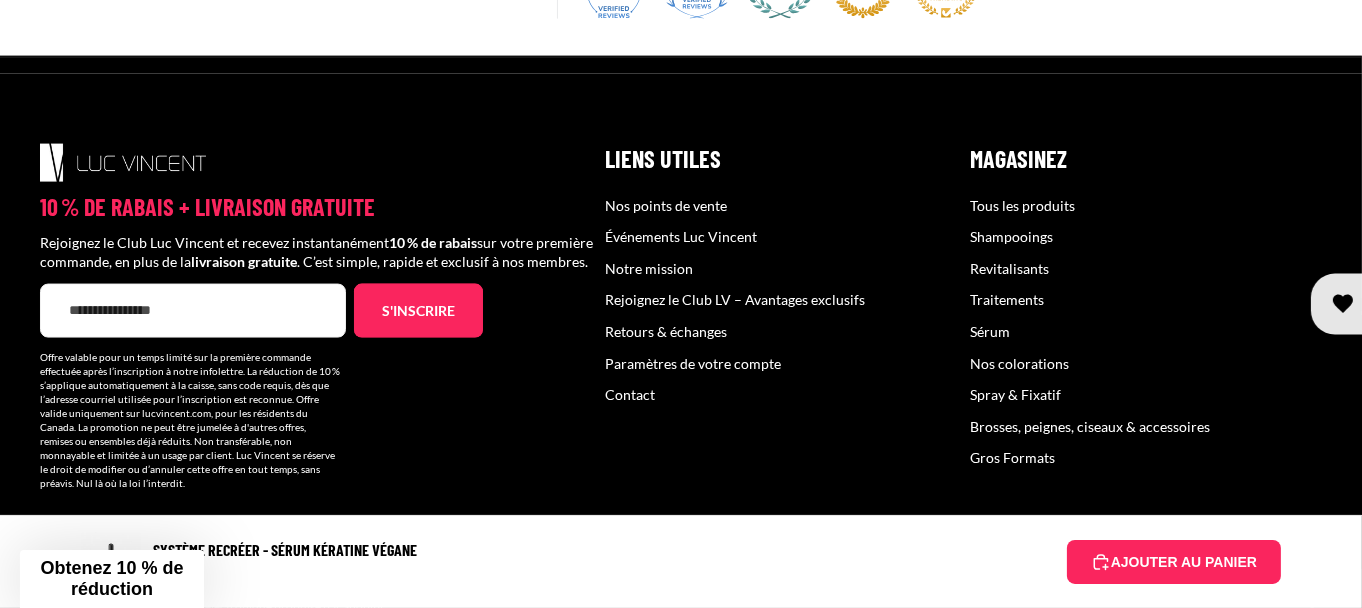 click on "Ignorer et passer au contenu
15% de rabais sur nos litres, à l'achat de 2 litres et + obtenez un fixatif 150ml gratuit
Aucune interruption de service malgré la menace de grève des postes.
Aucune interruption de service malgré la menace de grève des postes.
Livraison gratuite à l'achat de 95$ et plus
Livraison gratuite à l'achat de 95$ et plus
Magasiner" at bounding box center [681, -1547] 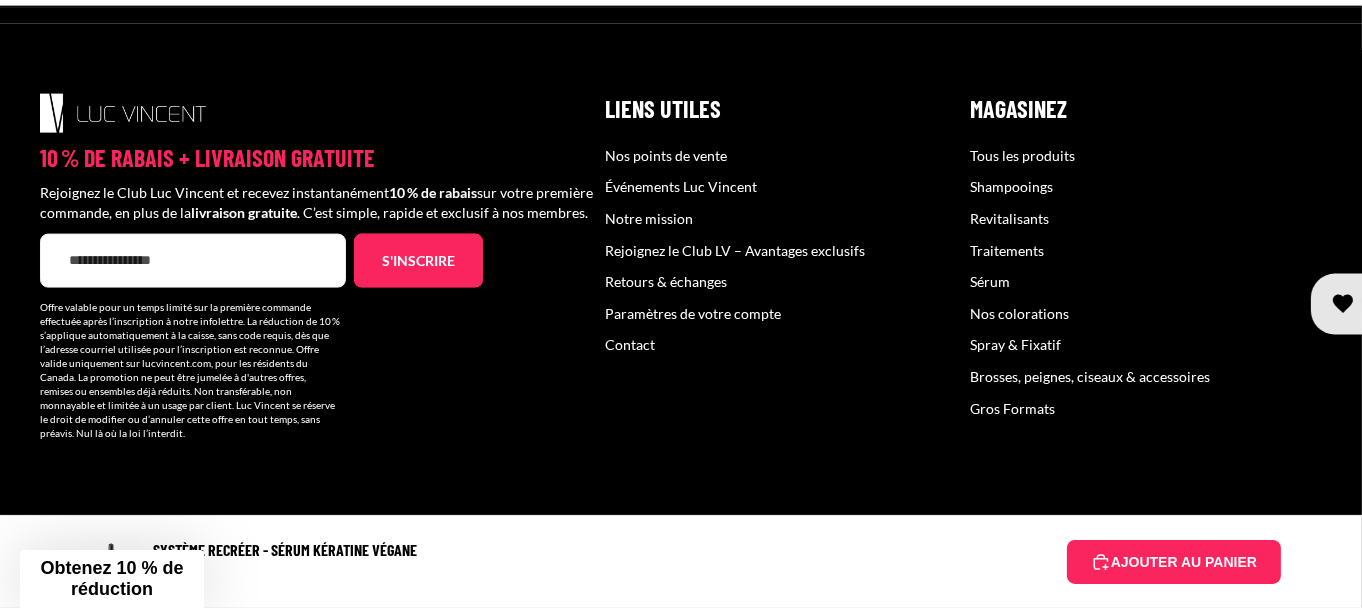 scroll, scrollTop: 3647, scrollLeft: 0, axis: vertical 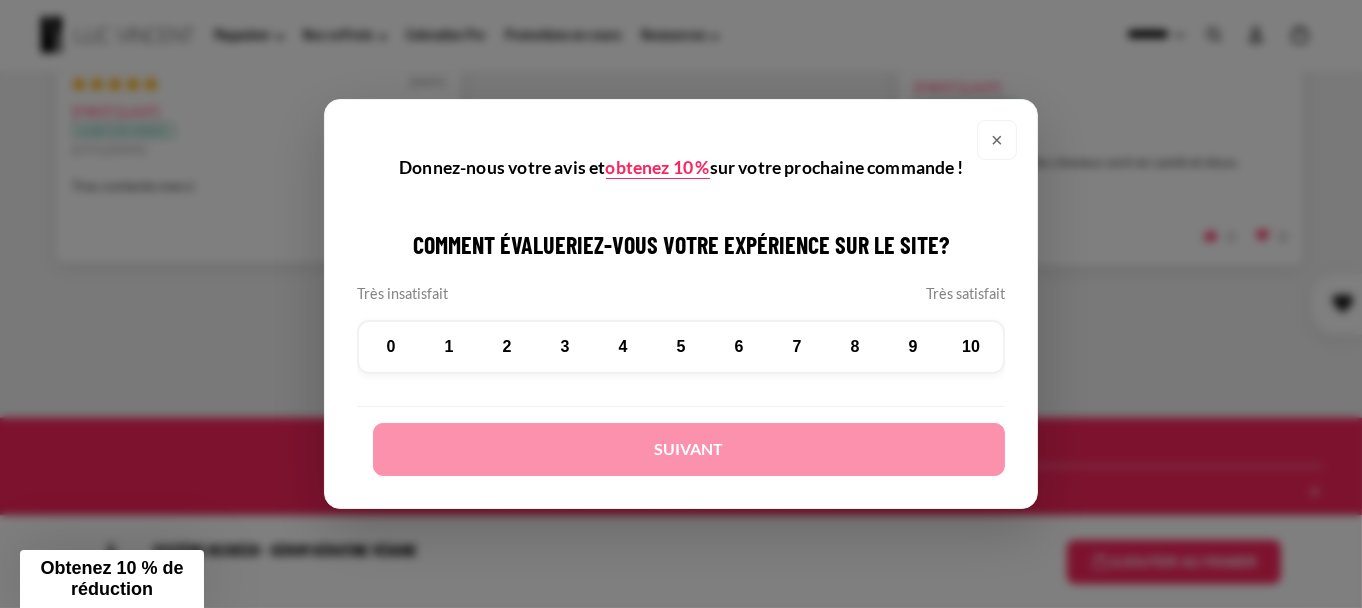 drag, startPoint x: 1370, startPoint y: 416, endPoint x: 1368, endPoint y: 342, distance: 74.02702 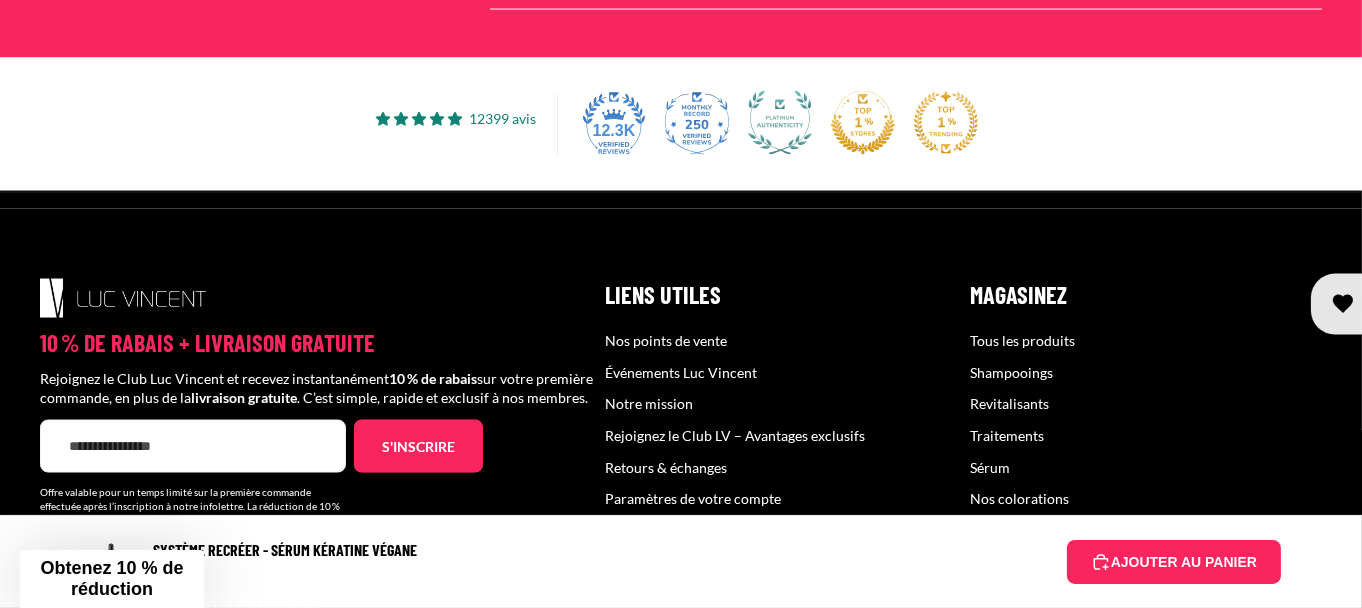 scroll, scrollTop: 4136, scrollLeft: 0, axis: vertical 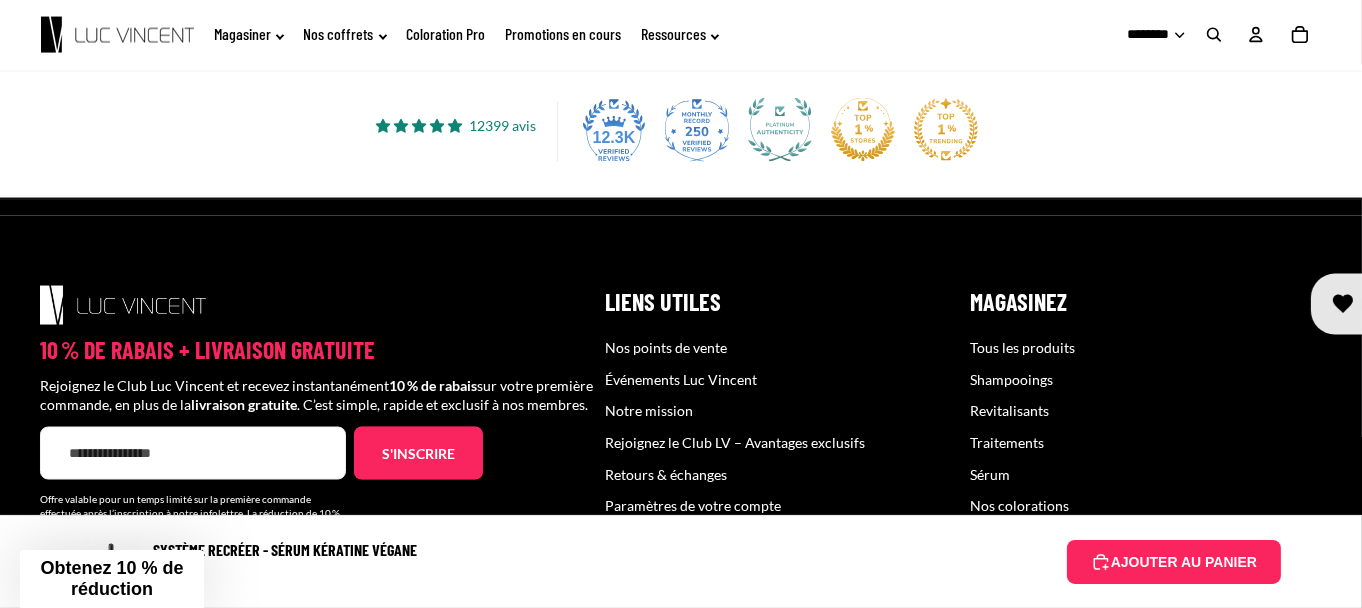 click on "3" at bounding box center [697, -318] 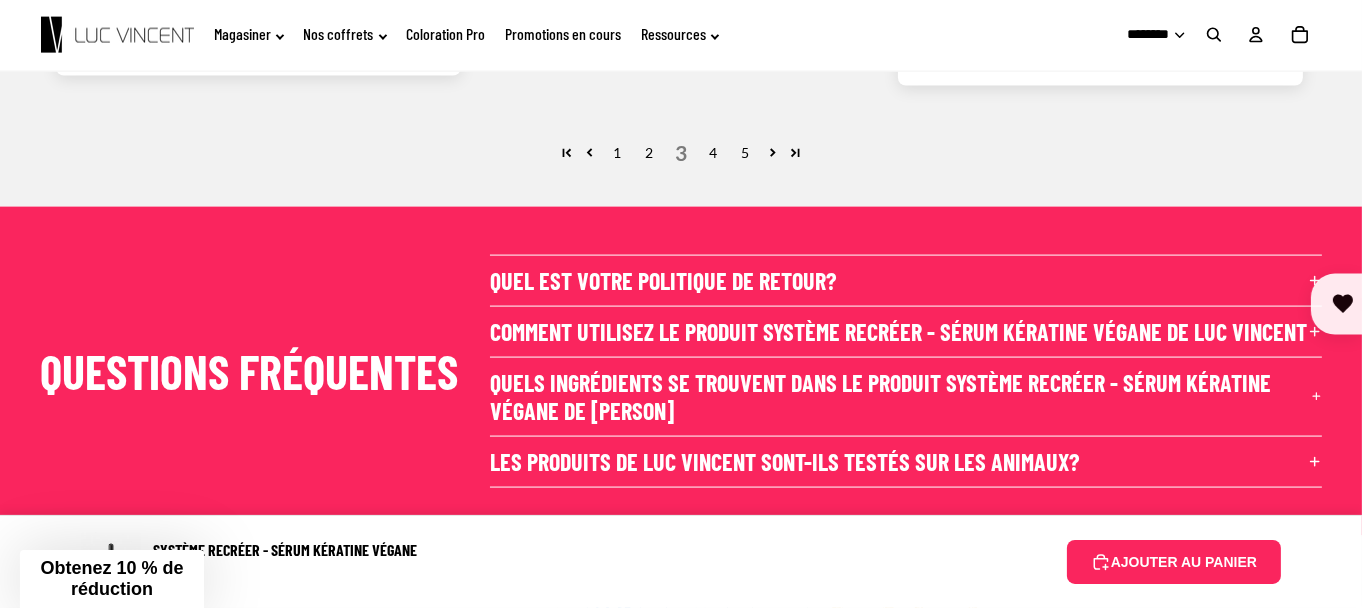 scroll, scrollTop: 3647, scrollLeft: 0, axis: vertical 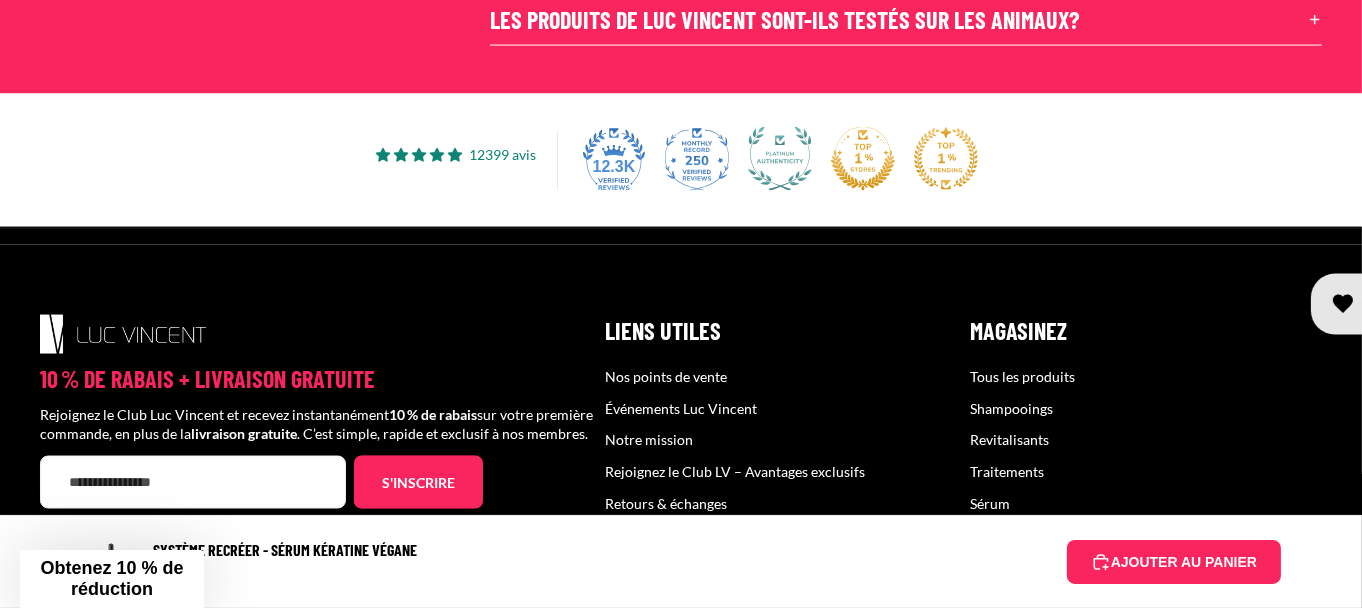 click on "4" at bounding box center (713, -289) 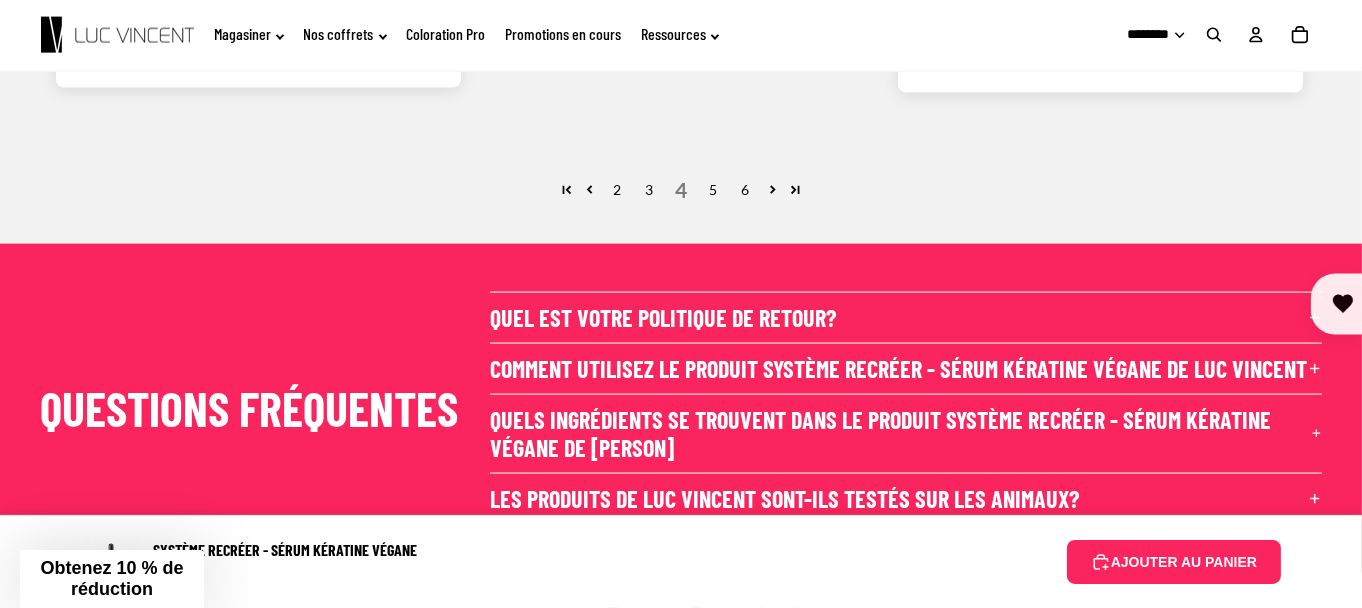 scroll, scrollTop: 3647, scrollLeft: 0, axis: vertical 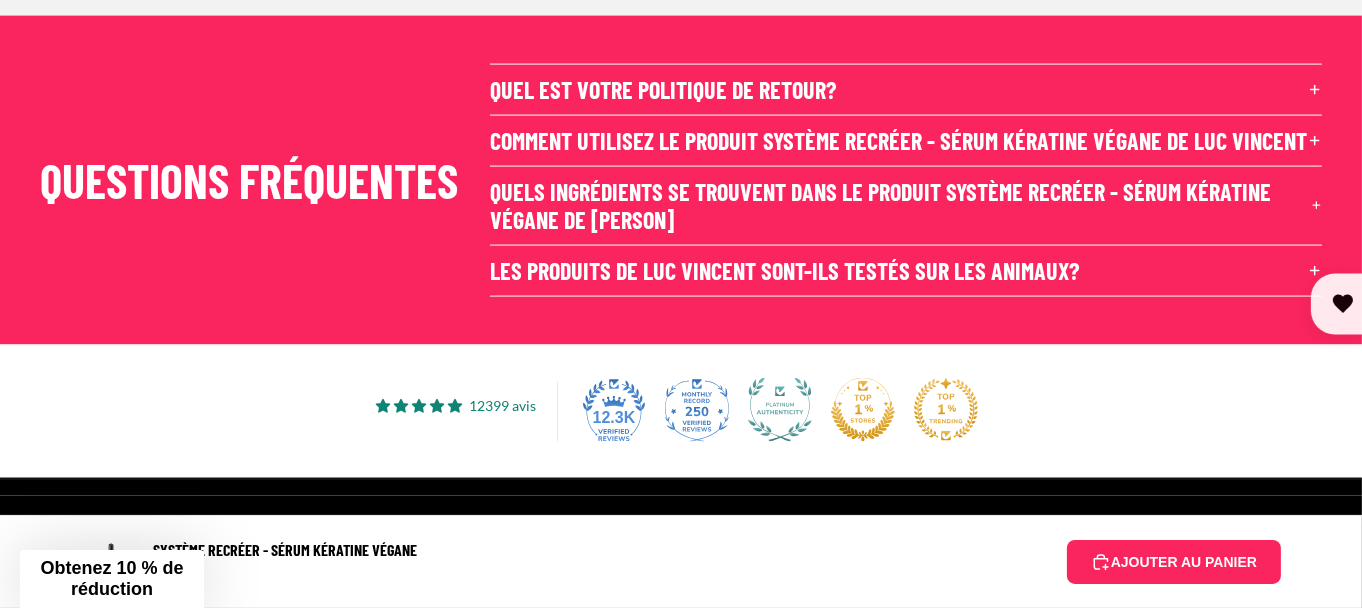 click on "5" at bounding box center (713, -38) 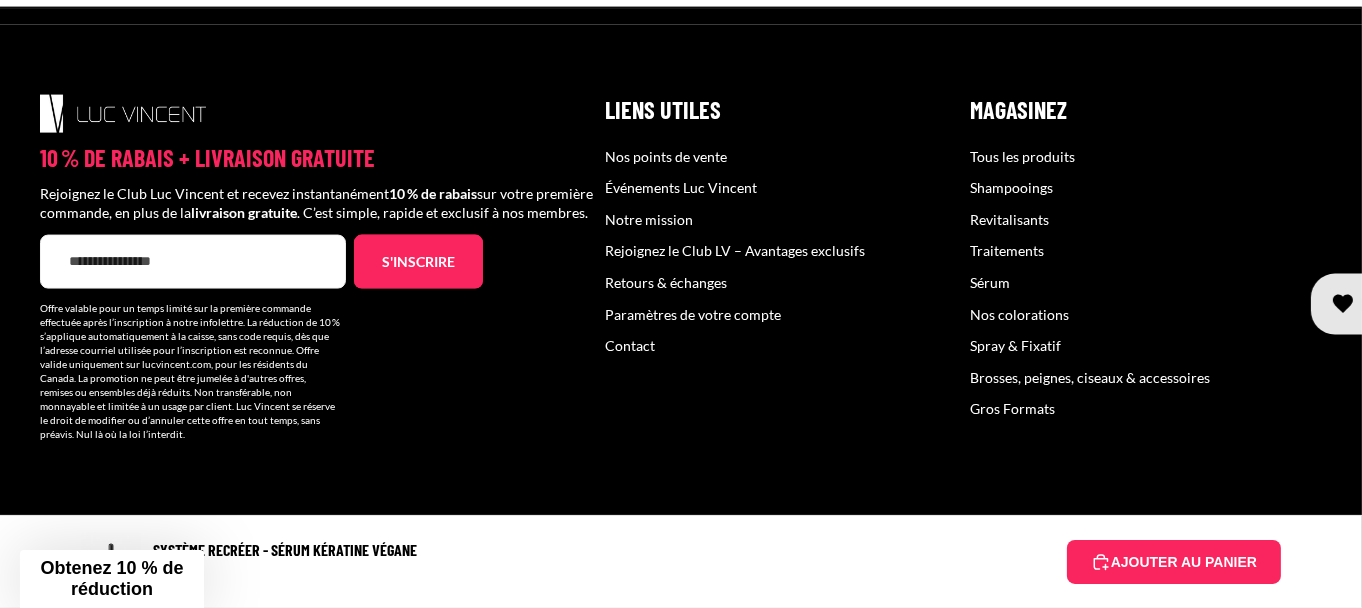 scroll, scrollTop: 4168, scrollLeft: 0, axis: vertical 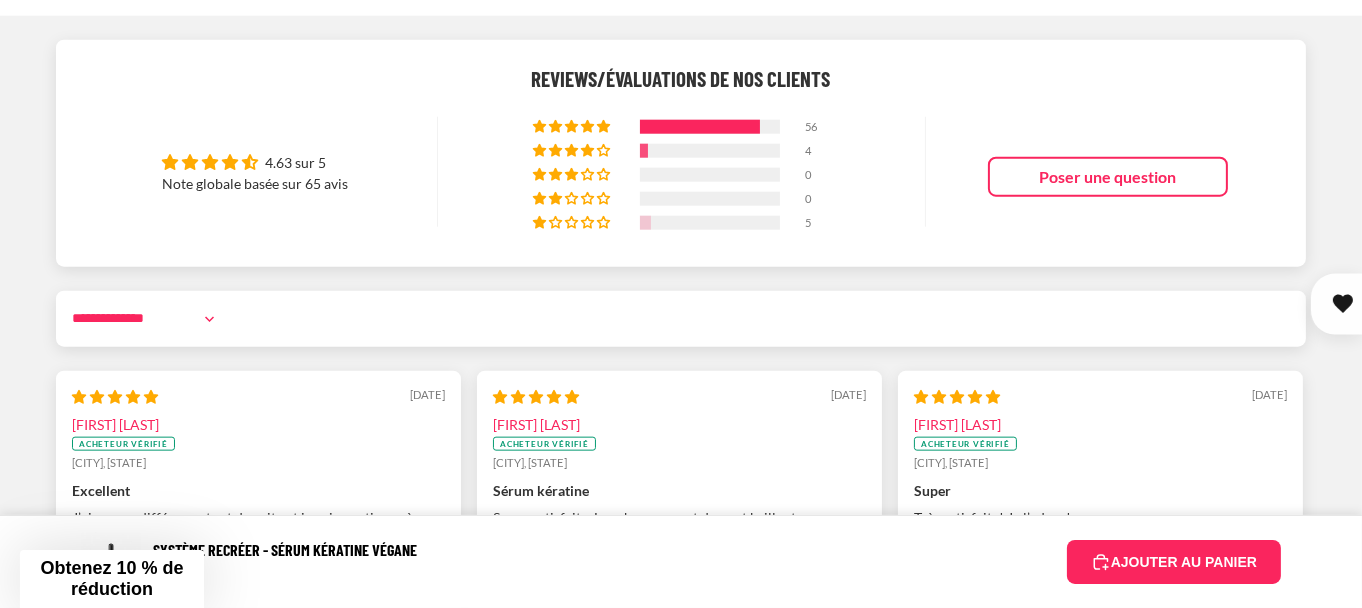 click at bounding box center (1342, 304) 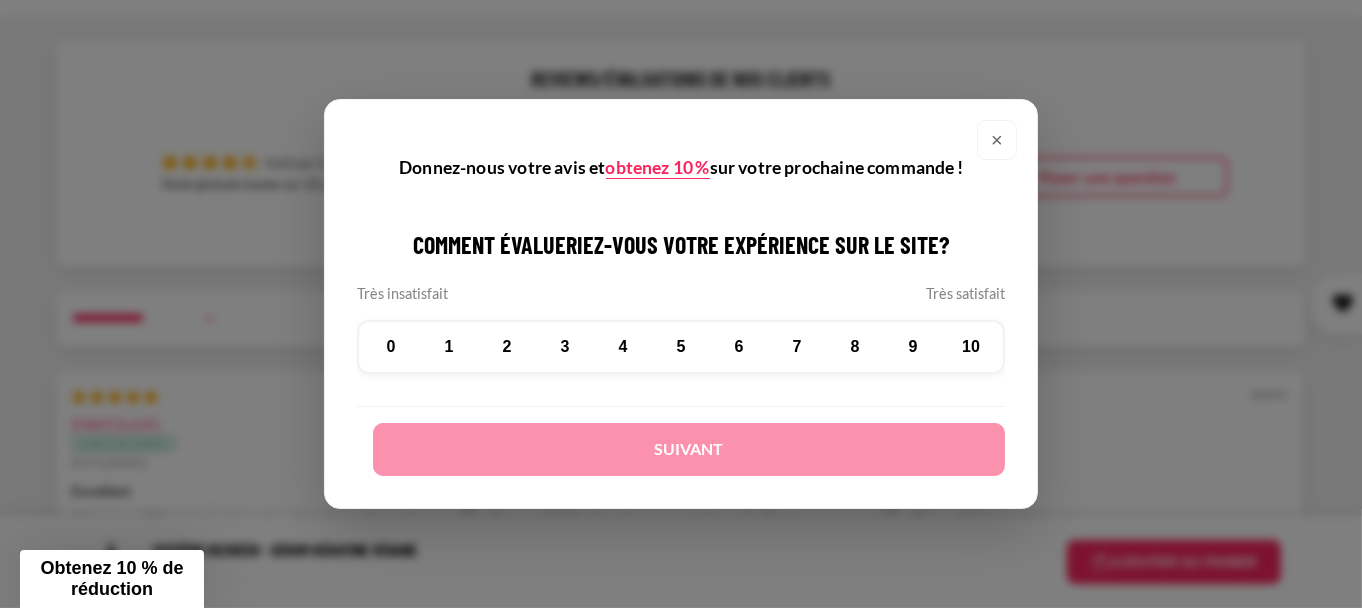 click on "×
Donnez-nous votre avis et  obtenez 10 %  sur votre prochaine commande !
Comment évalueriez-vous votre expérience sur le site?
Très insatisfait
Très satisfait
0
1
2
3
4
5
6
7
8" at bounding box center (681, 304) 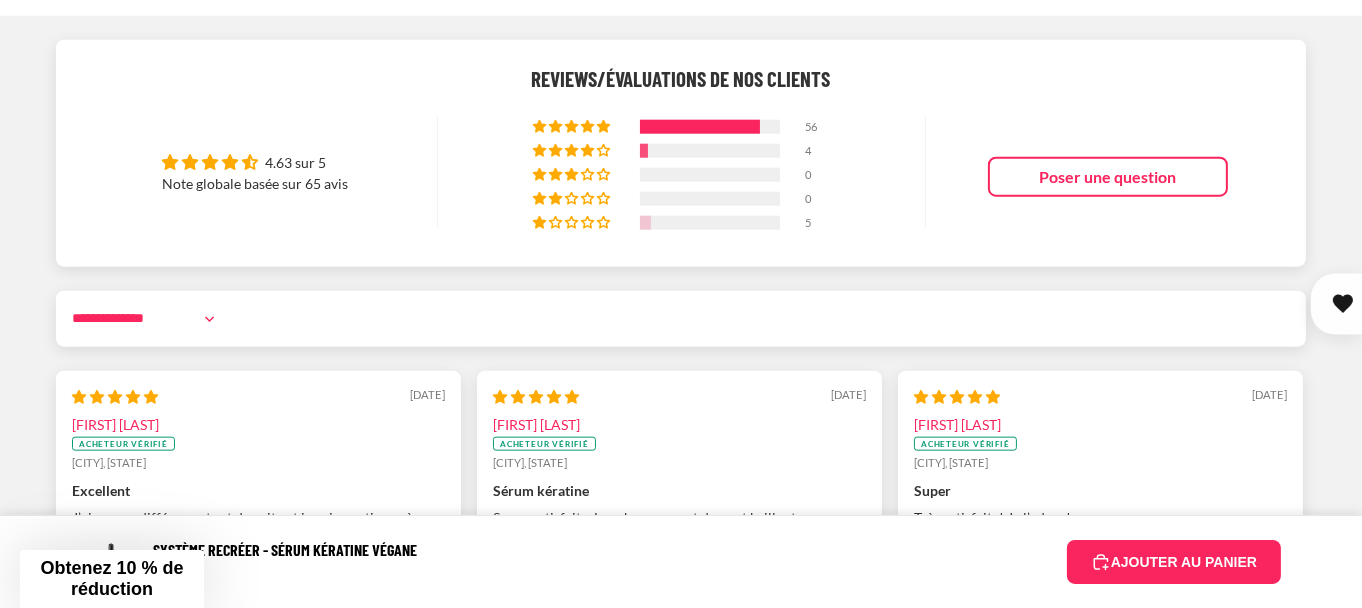 scroll, scrollTop: 0, scrollLeft: 0, axis: both 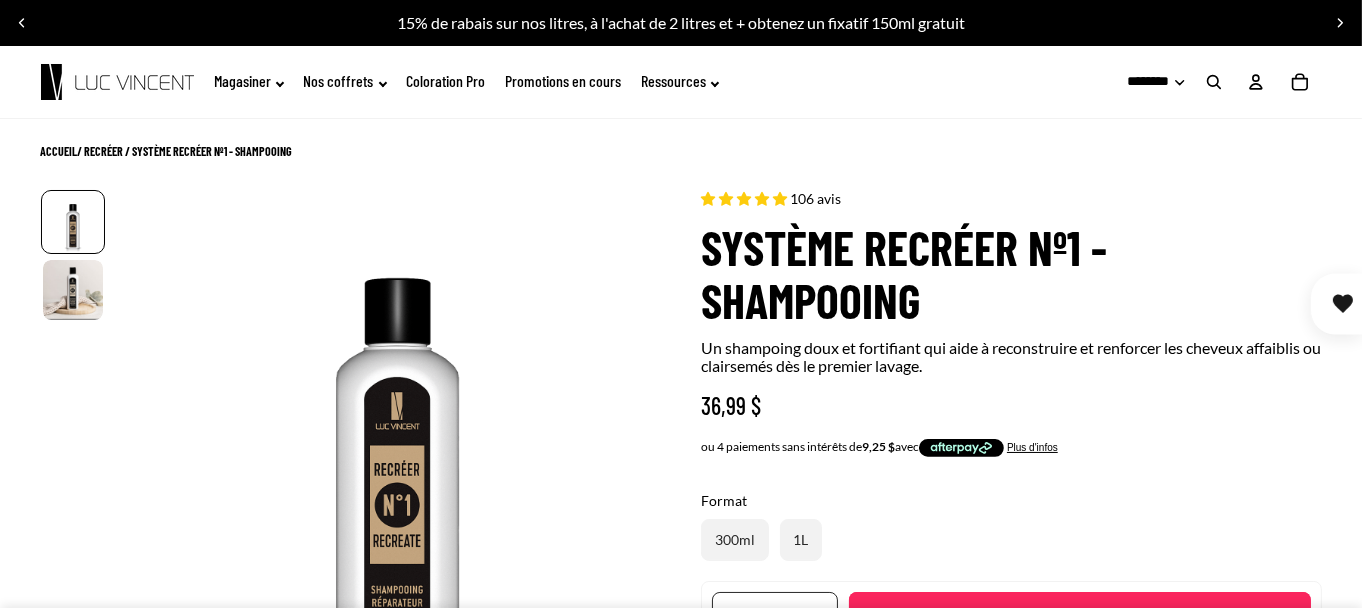 select on "**********" 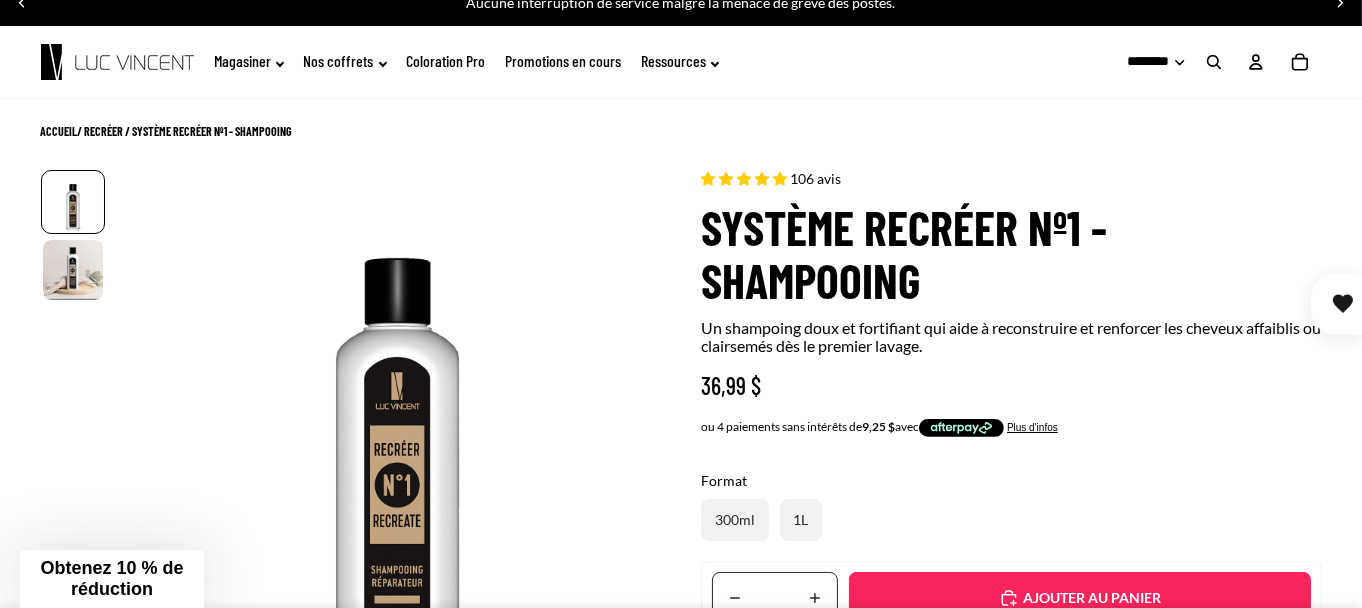 scroll, scrollTop: 8, scrollLeft: 0, axis: vertical 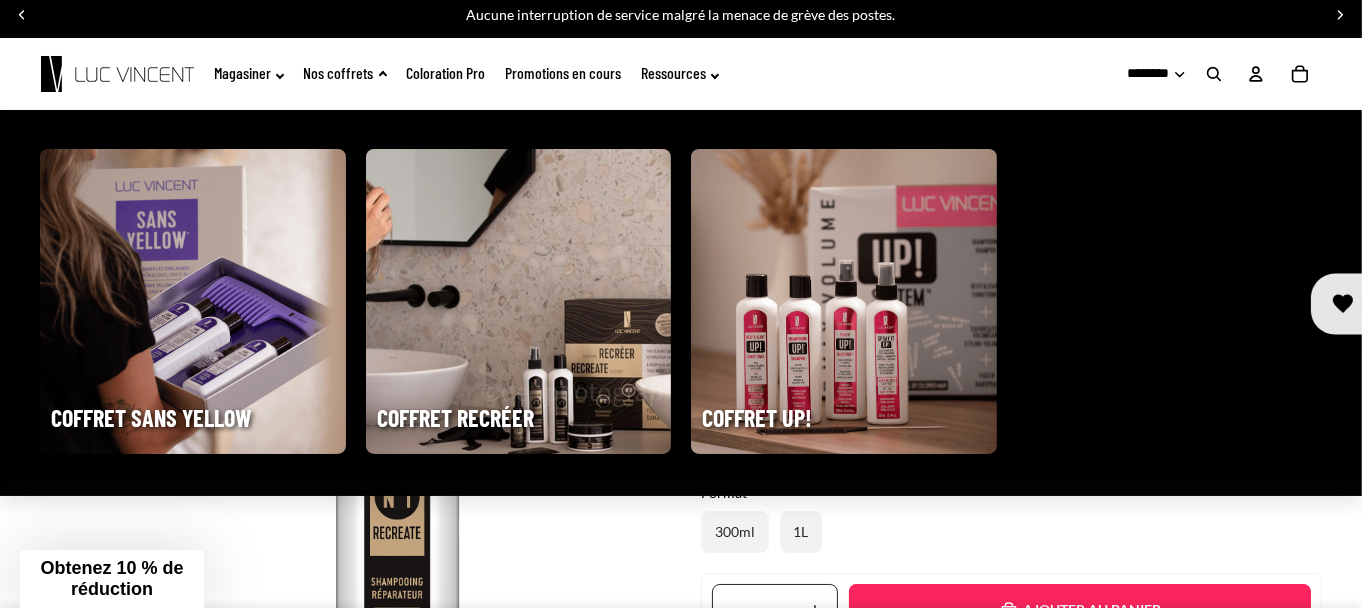 click at bounding box center (519, 302) 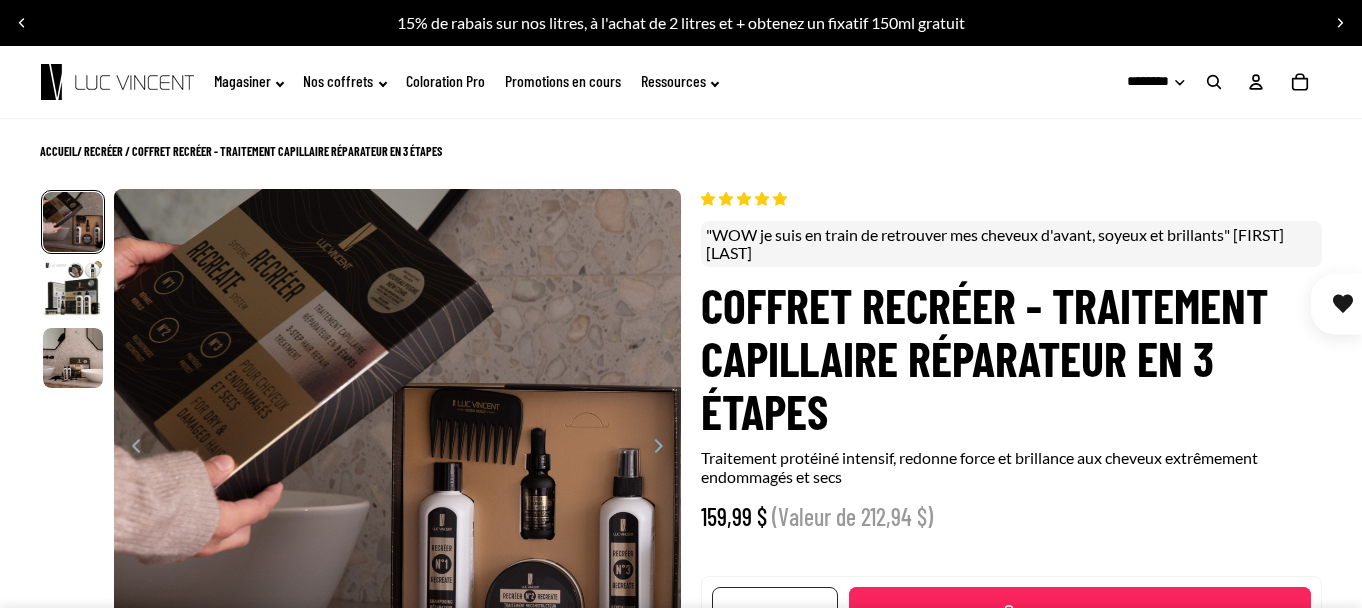 click on "Ignorer et passer au contenu
15% de rabais sur nos litres, à l'achat de 2 litres et + obtenez un fixatif 150ml gratuit
Aucune interruption de service malgré la menace de grève des postes.
Aucune interruption de service malgré la menace de grève des postes.
Livraison gratuite à l'achat de 95$ et plus
Livraison gratuite à l'achat de 95$ et plus
Magasiner" at bounding box center [681, 4905] 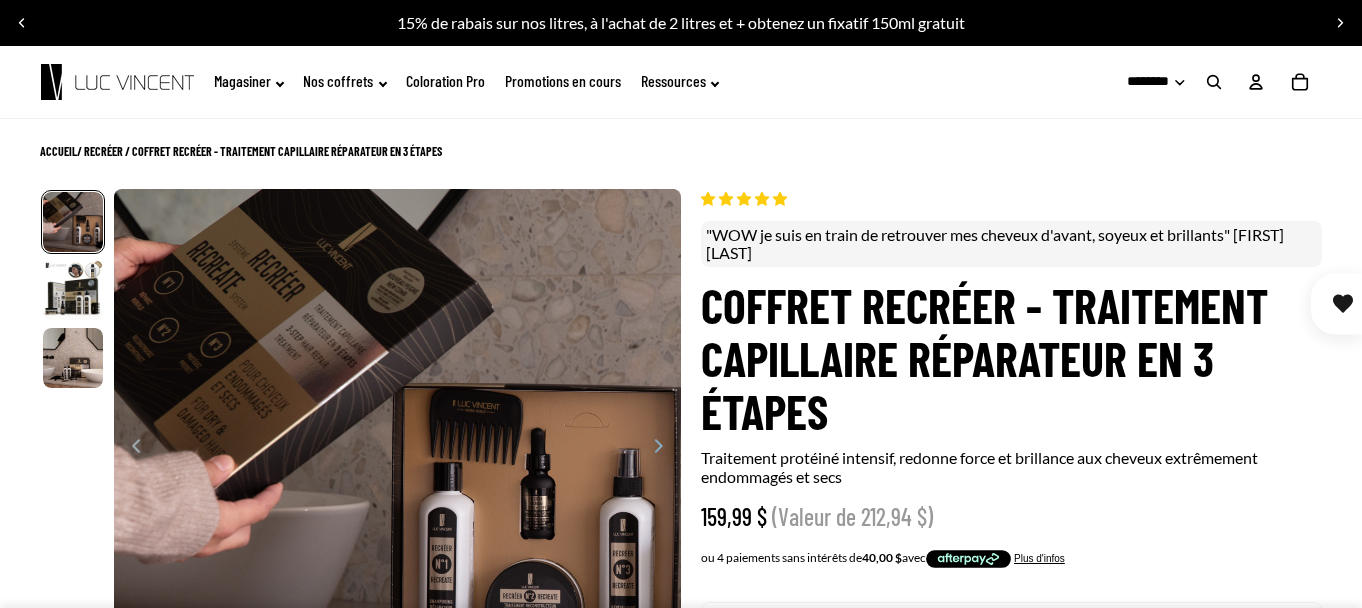 scroll, scrollTop: 0, scrollLeft: 0, axis: both 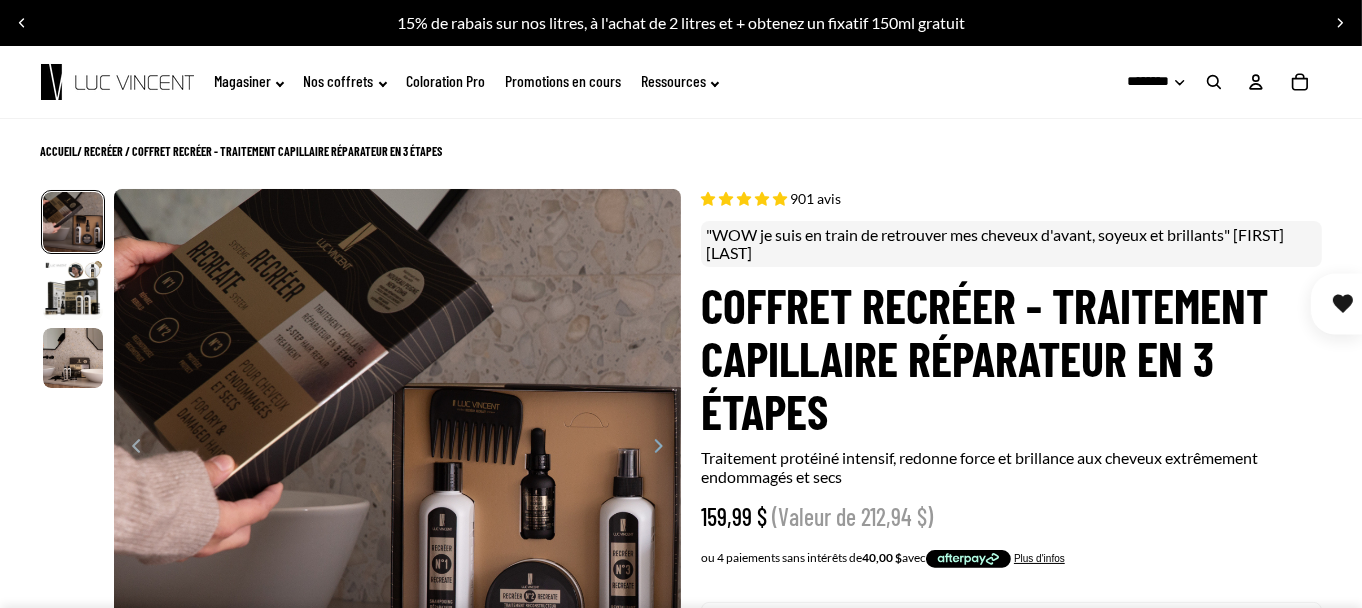 select on "**********" 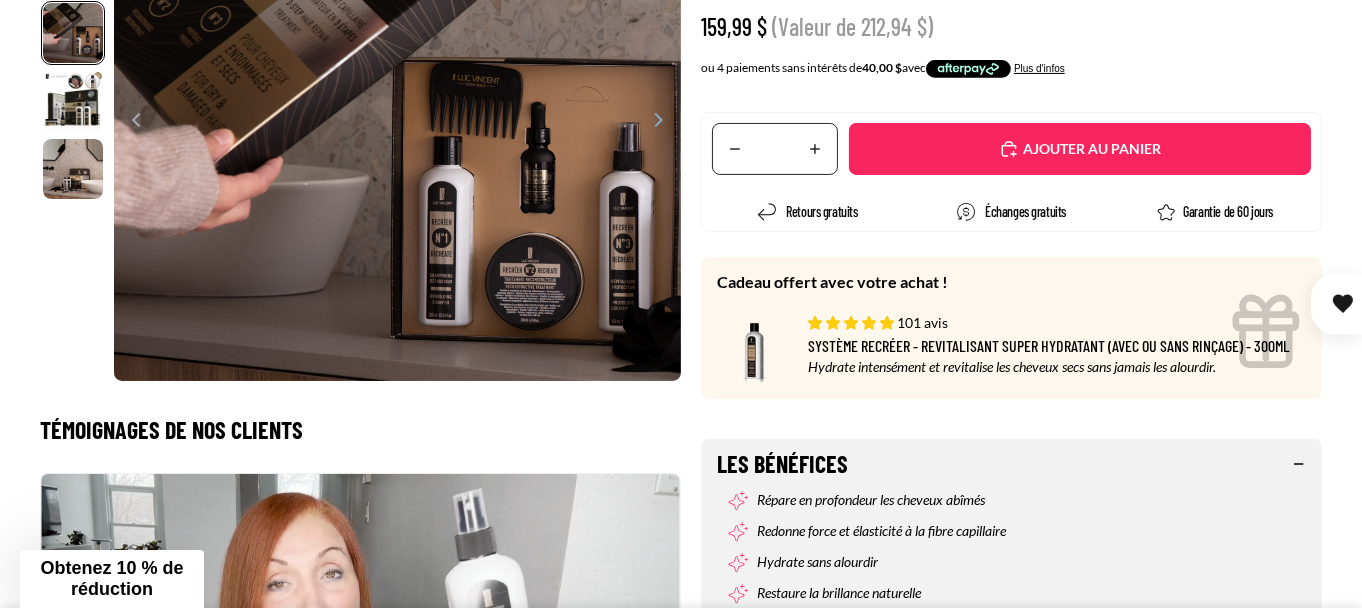 drag, startPoint x: 1370, startPoint y: 19, endPoint x: 1366, endPoint y: 54, distance: 35.22783 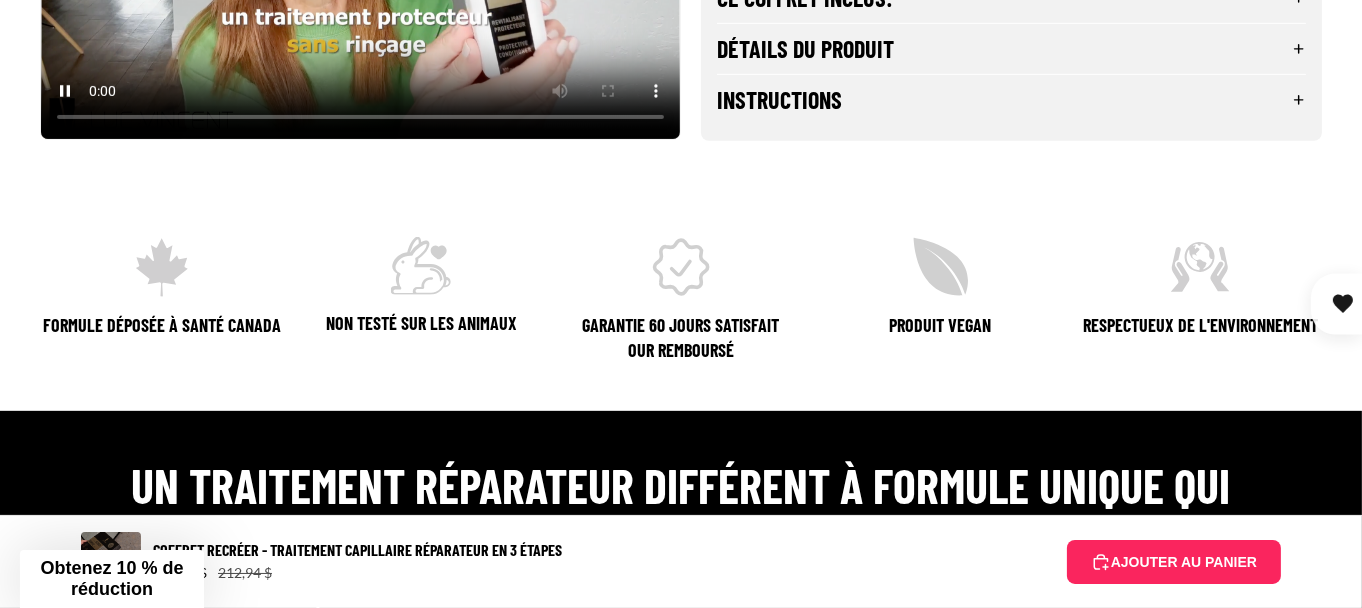 scroll, scrollTop: 1218, scrollLeft: 0, axis: vertical 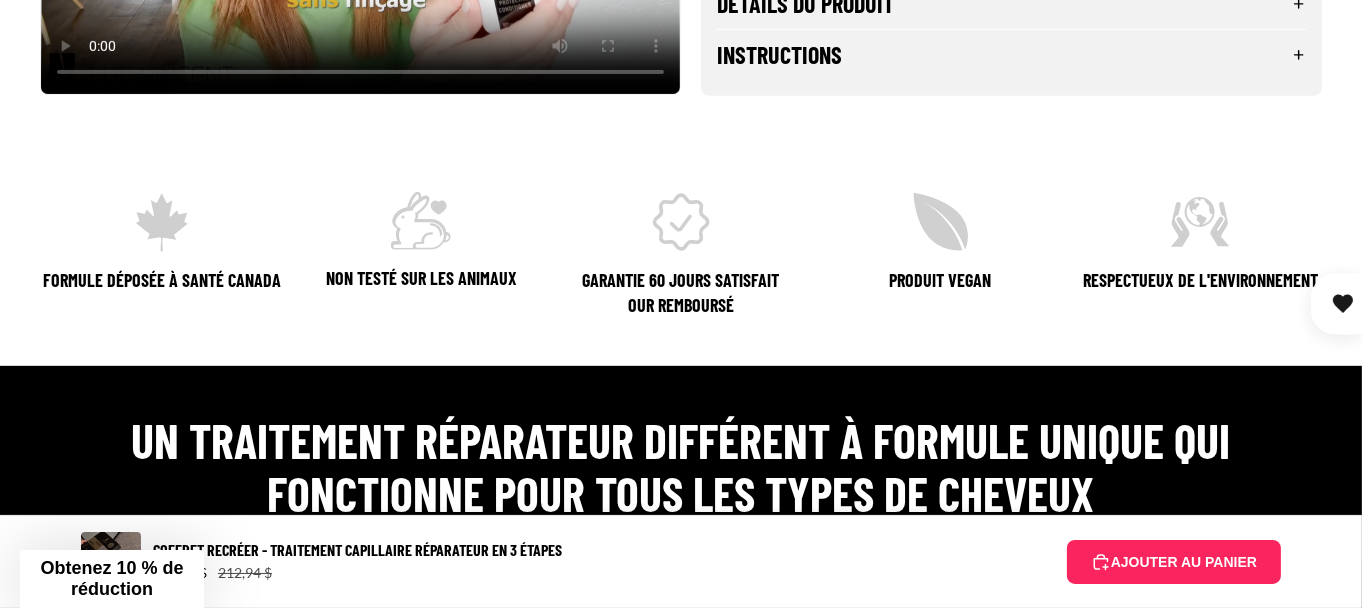 click on "Ce coffret inclus:" at bounding box center (1011, -47) 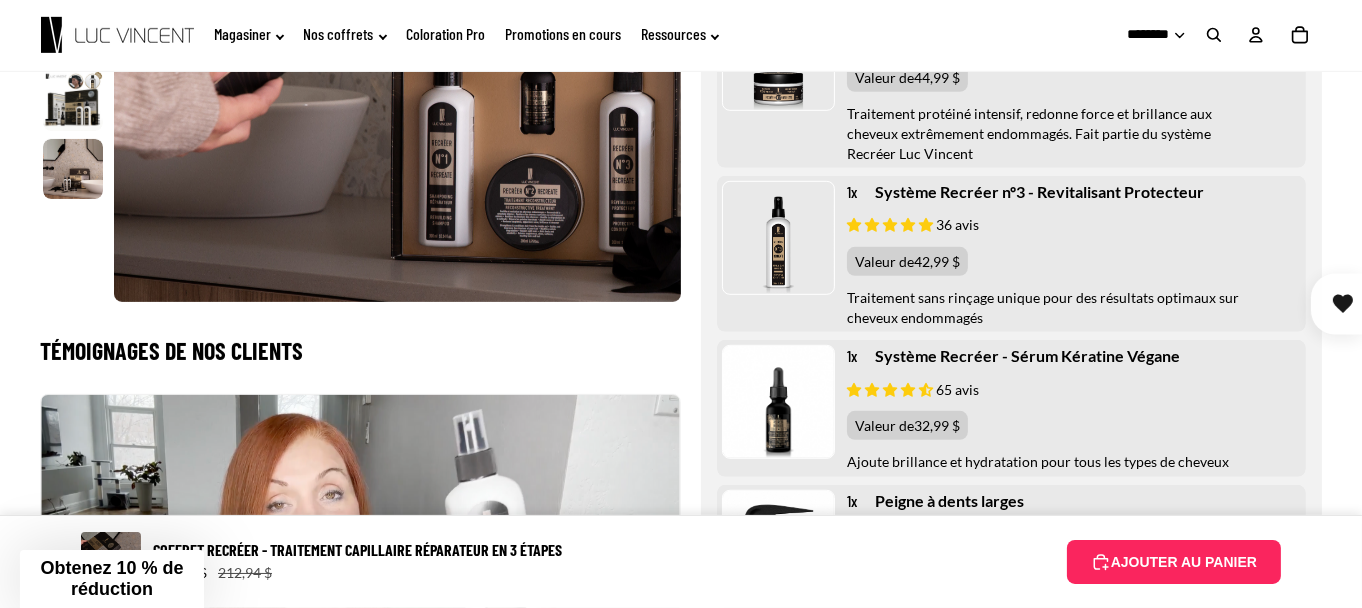 scroll, scrollTop: 1371, scrollLeft: 0, axis: vertical 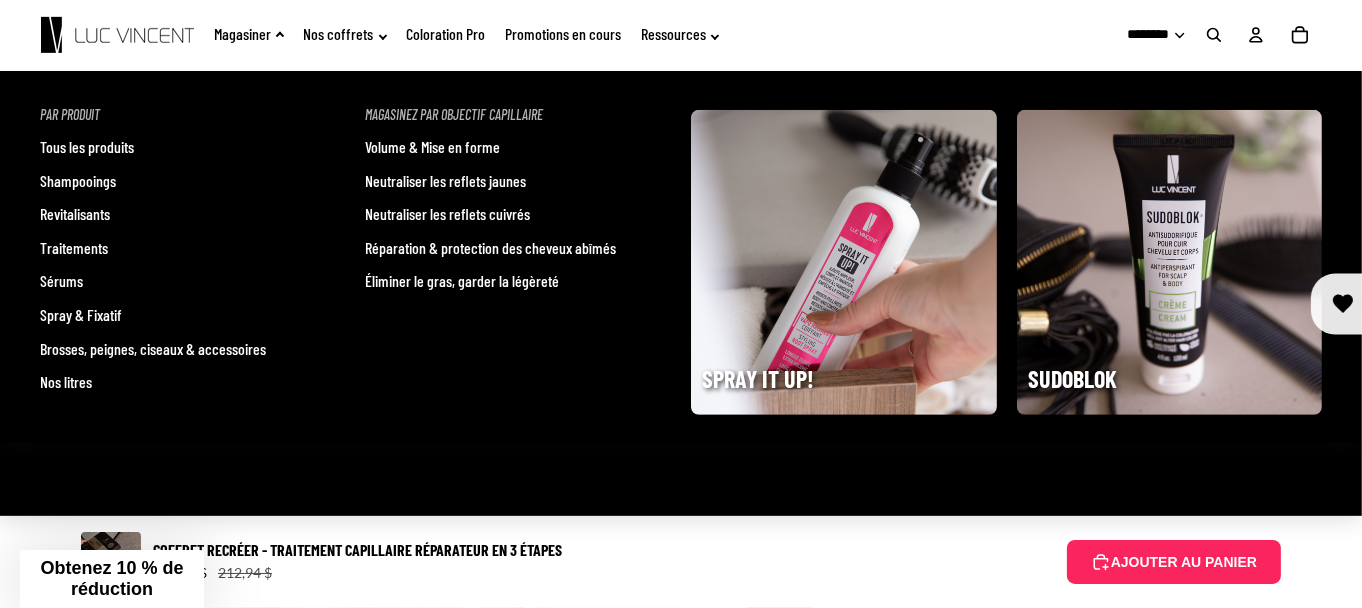 click on "Magasiner" 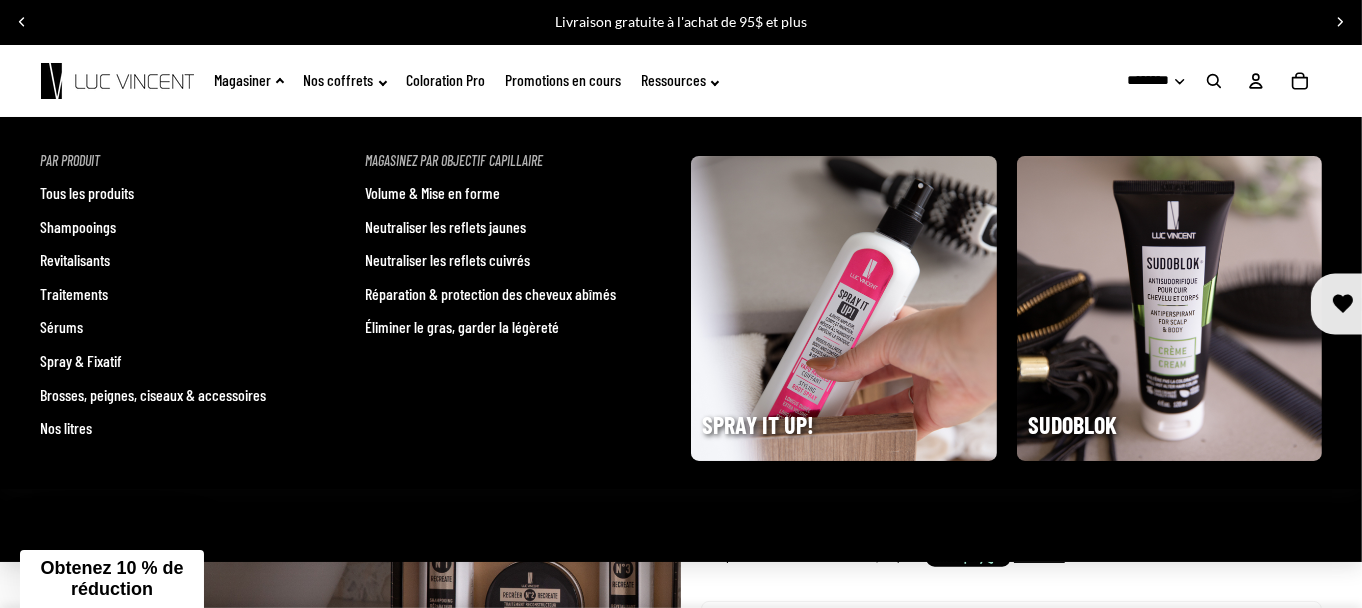 scroll, scrollTop: 0, scrollLeft: 0, axis: both 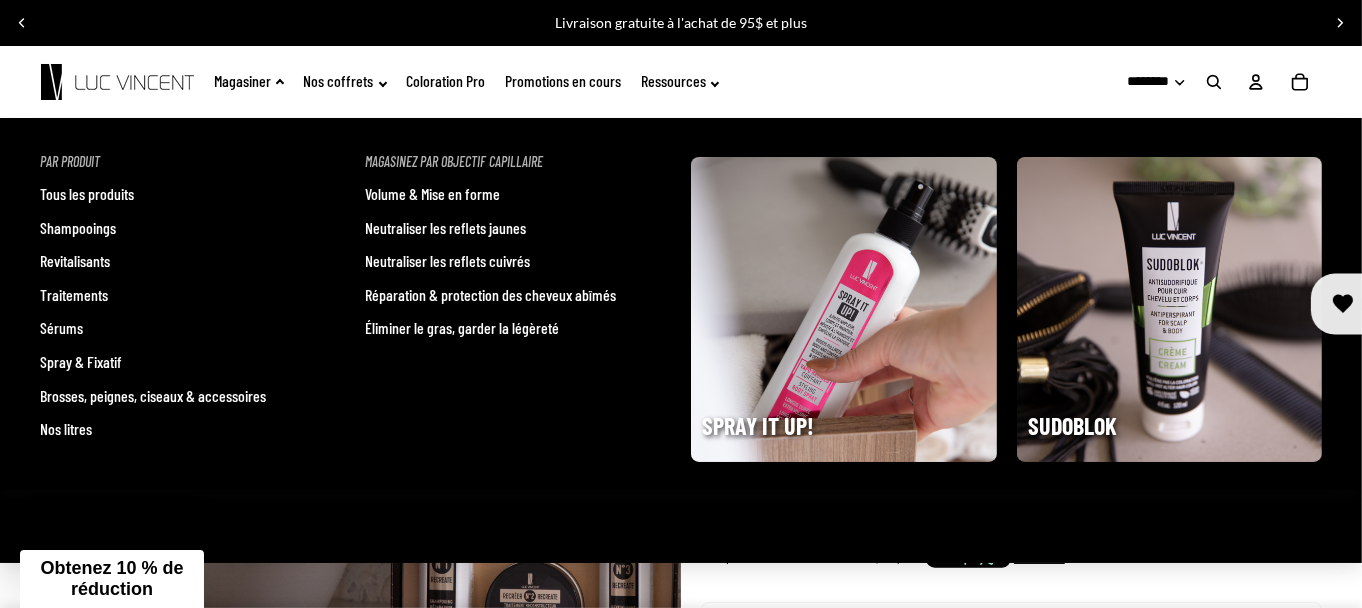 click on "Magasiner" 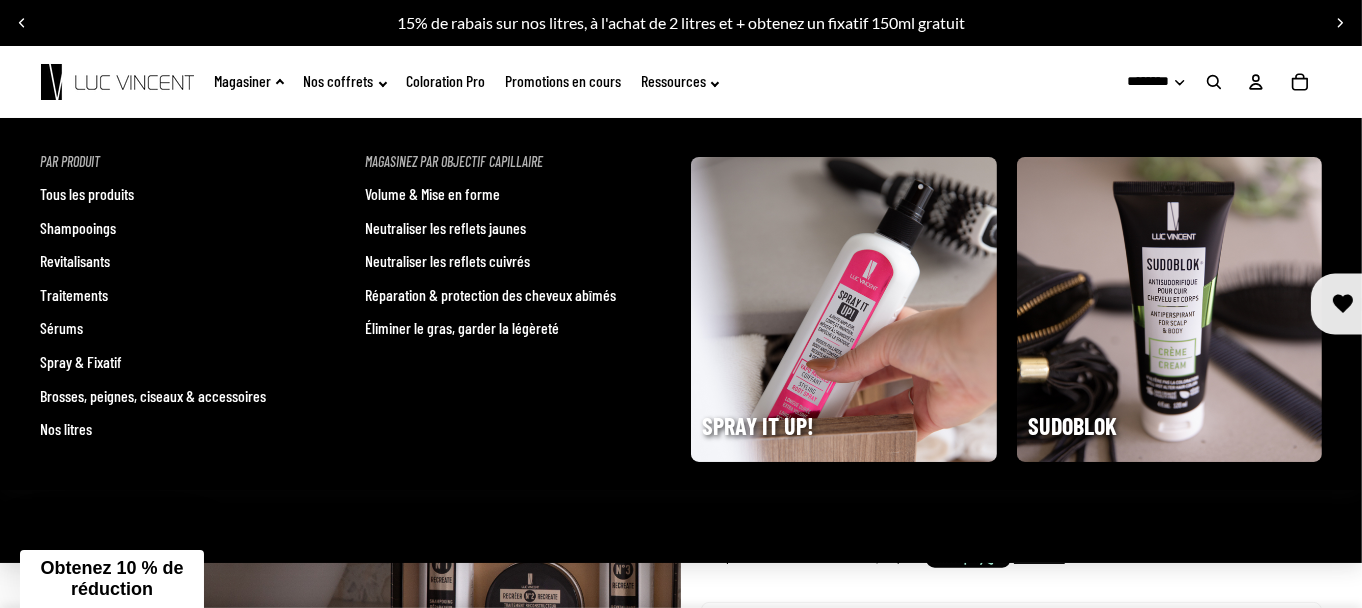 click on "Shampooings" at bounding box center [78, 228] 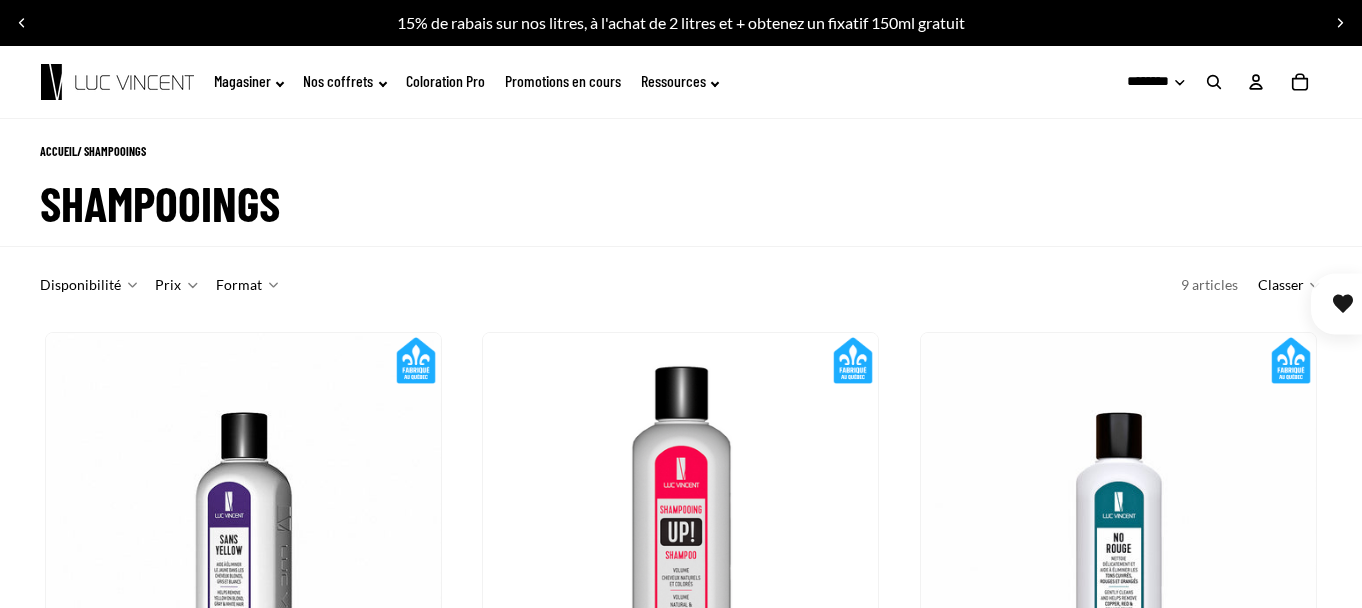 scroll, scrollTop: 0, scrollLeft: 0, axis: both 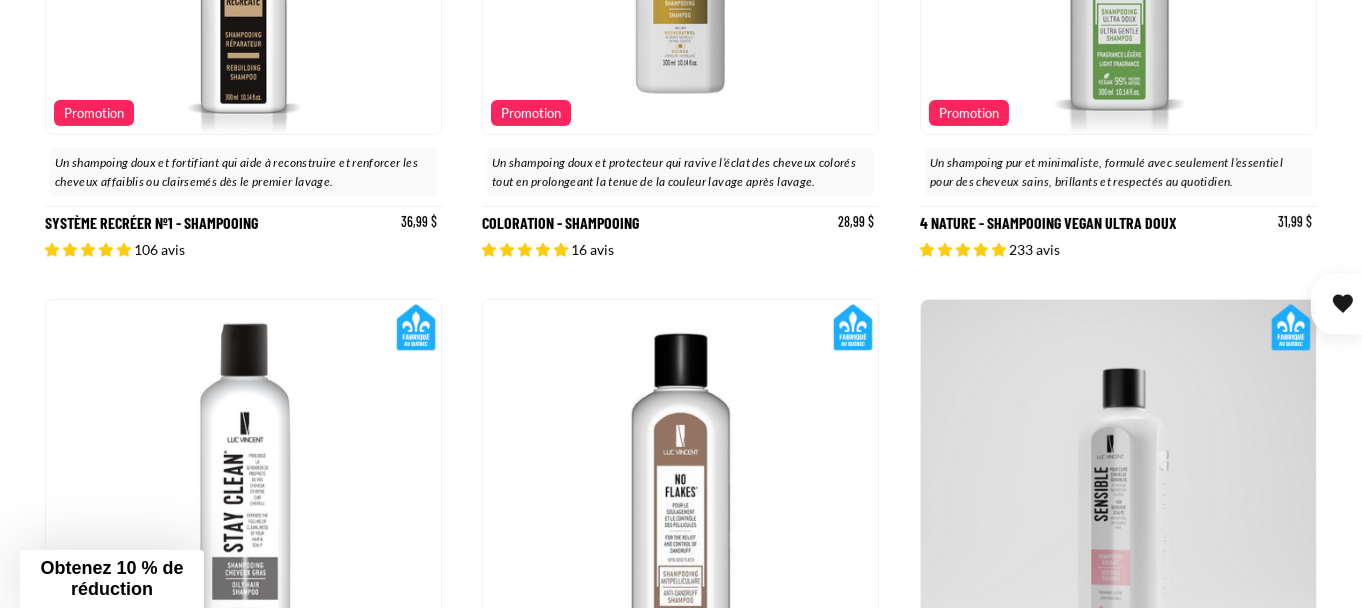 drag, startPoint x: 1370, startPoint y: 76, endPoint x: 1370, endPoint y: 306, distance: 230 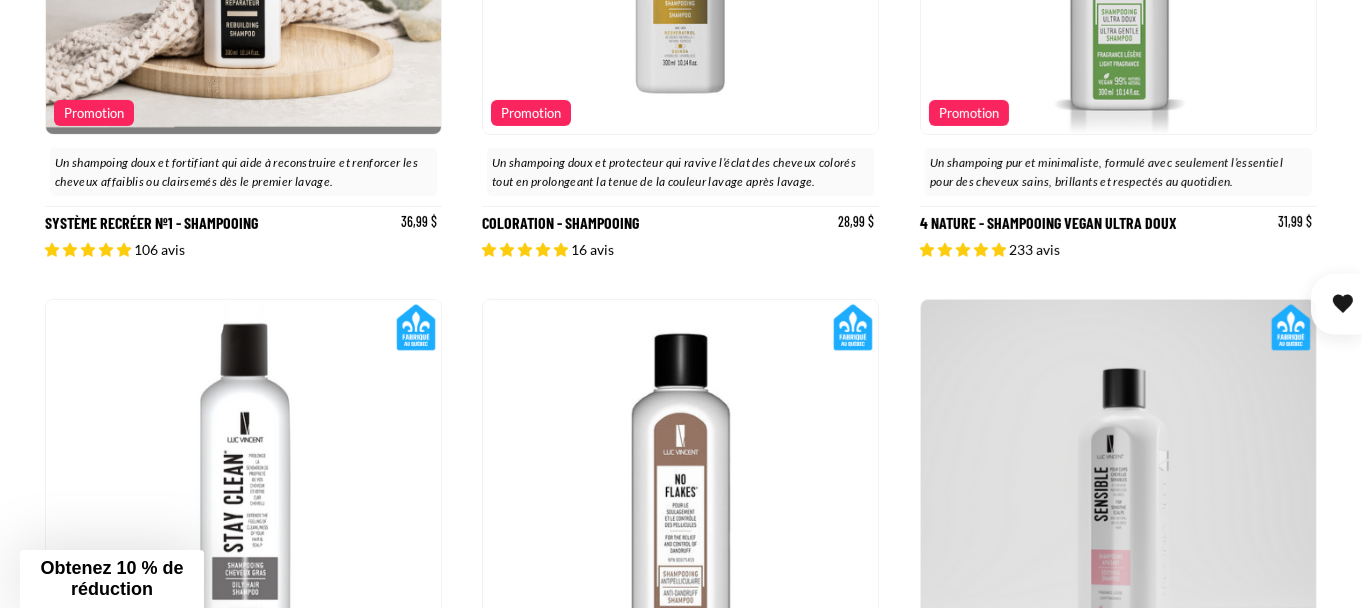 scroll, scrollTop: 0, scrollLeft: 0, axis: both 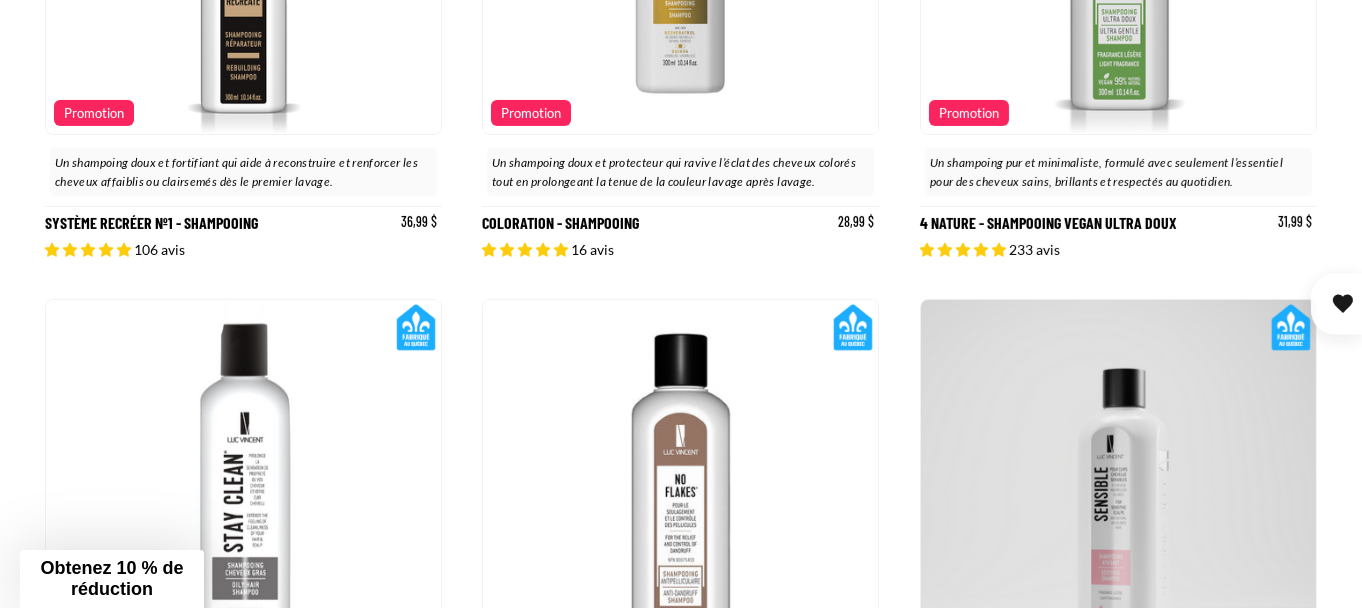 click on "Système Recréer nº1 - Shampooing" at bounding box center (243, -2) 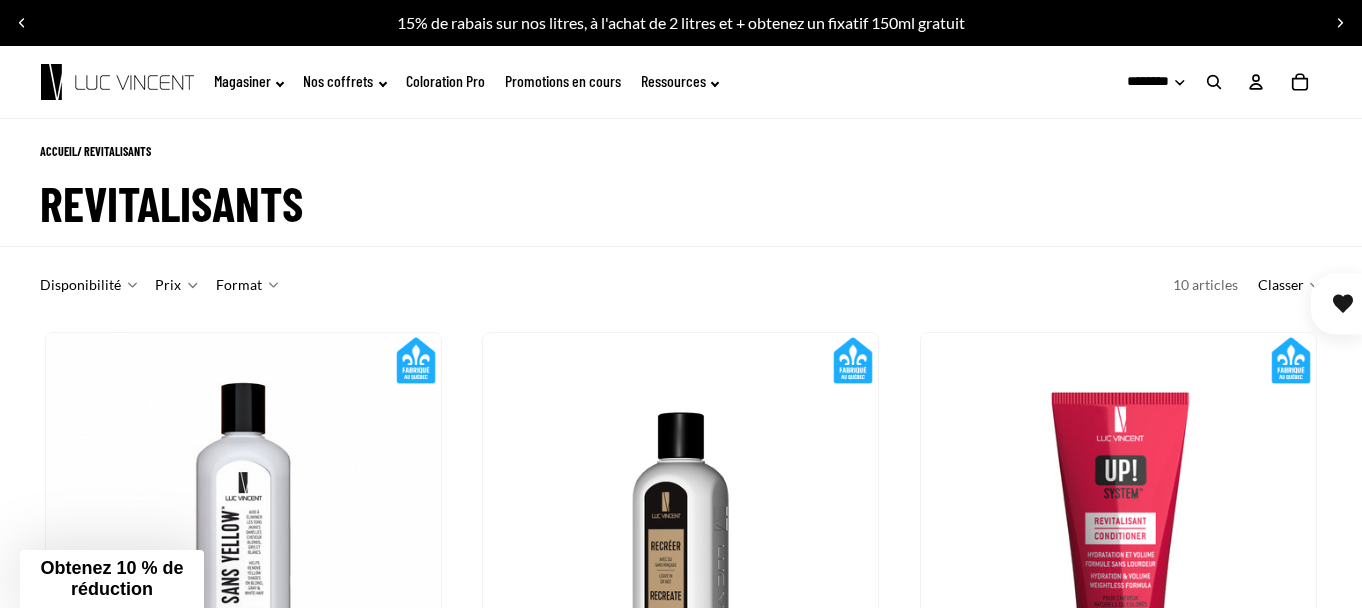 scroll, scrollTop: 0, scrollLeft: 0, axis: both 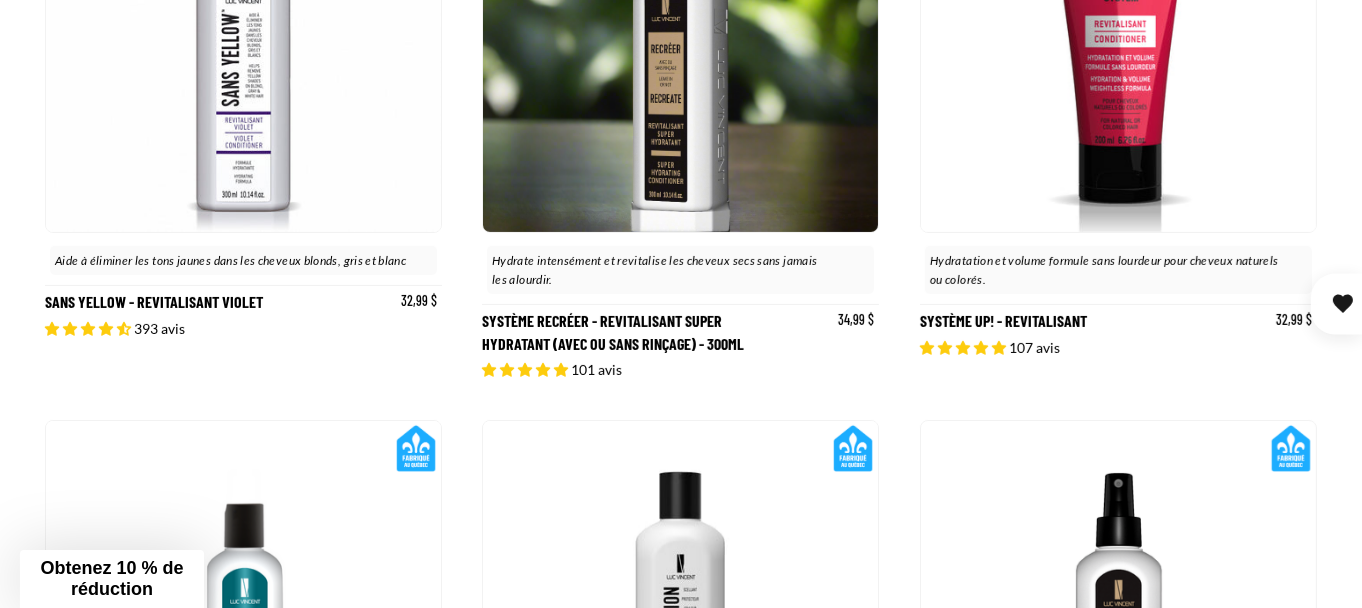click at bounding box center (681, 34) 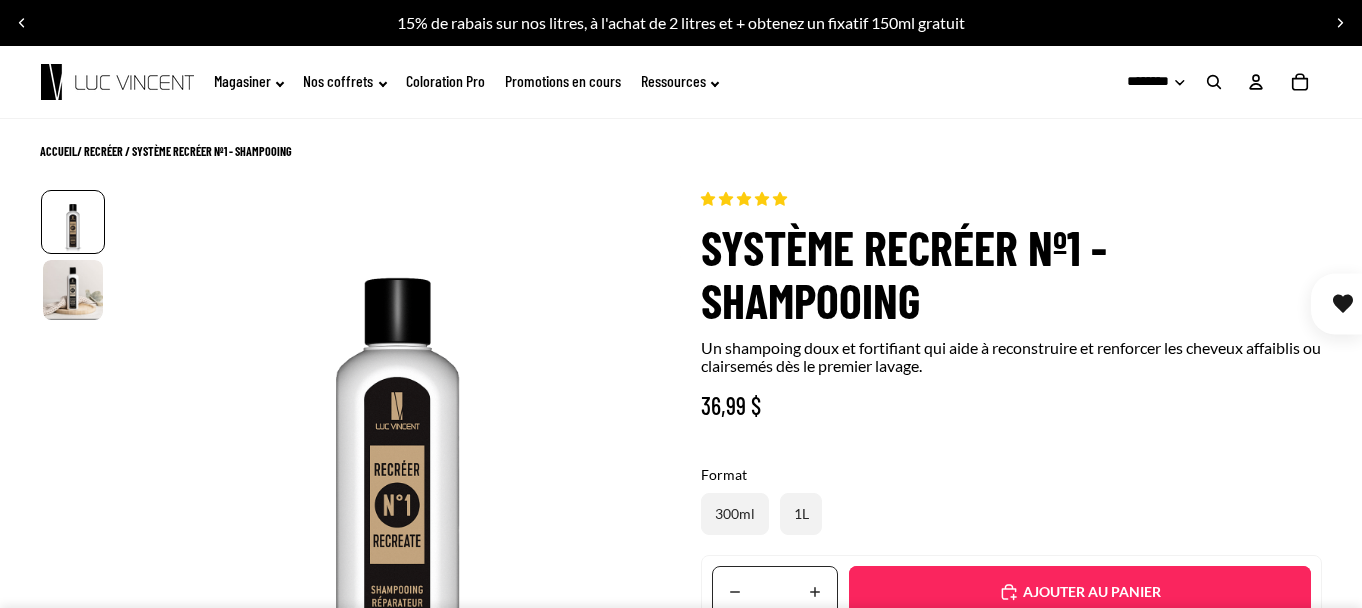 scroll, scrollTop: 0, scrollLeft: 0, axis: both 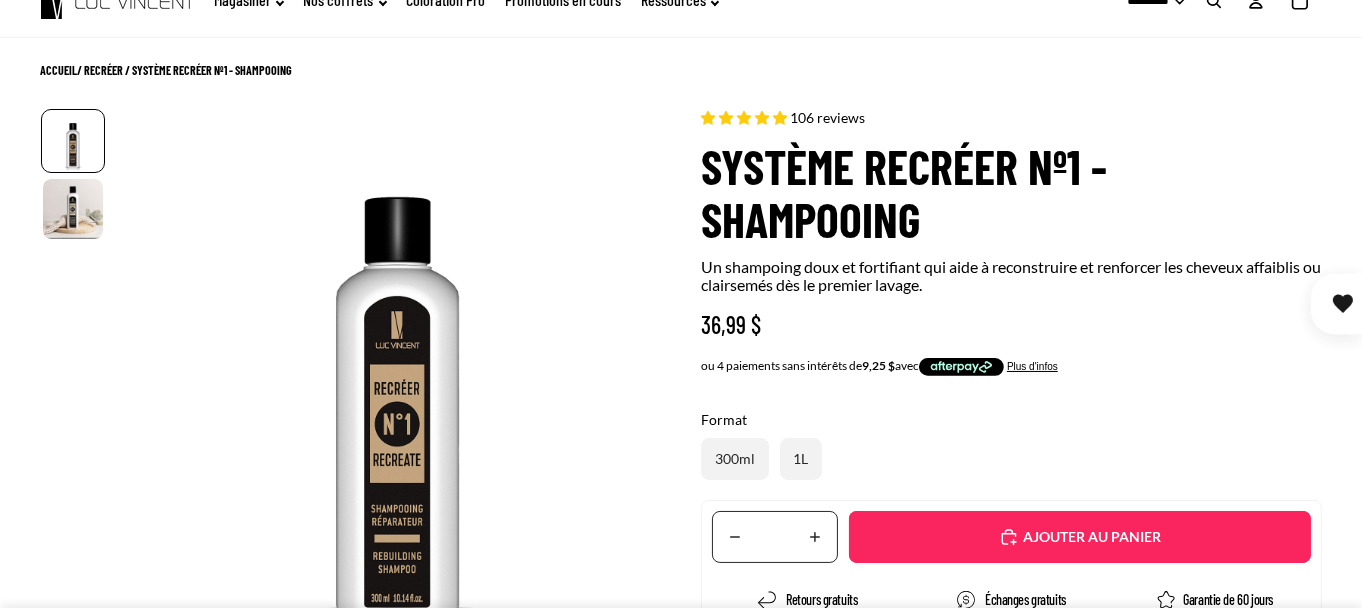 select on "**********" 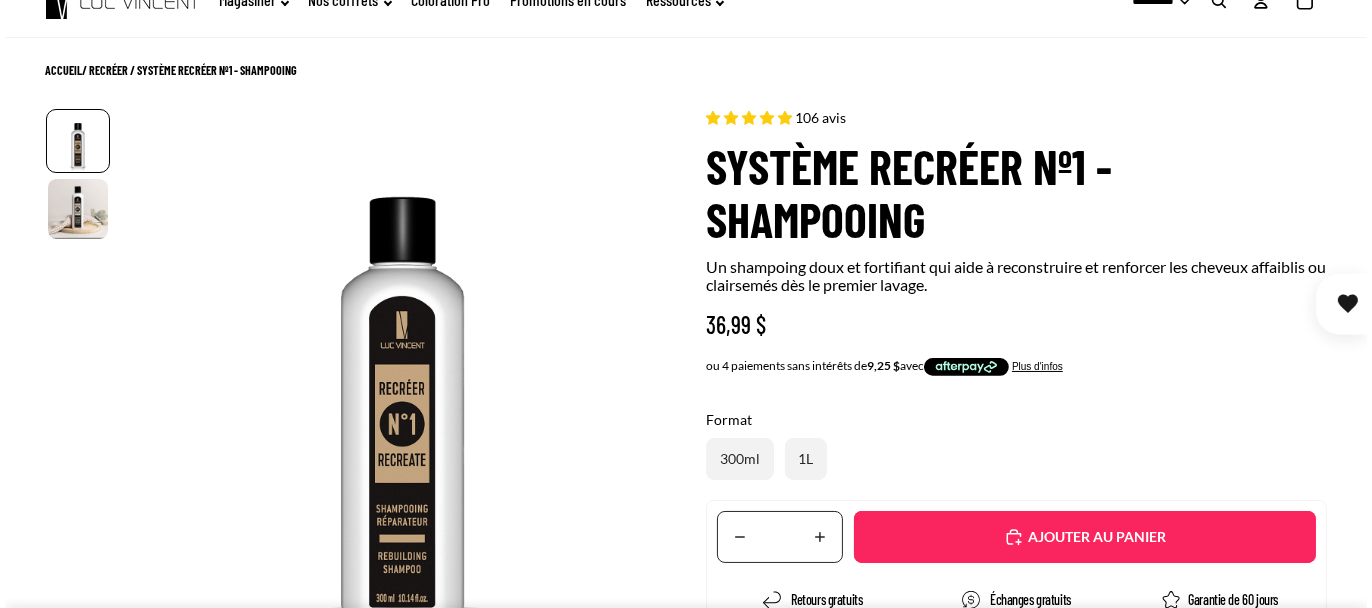 scroll, scrollTop: 245, scrollLeft: 0, axis: vertical 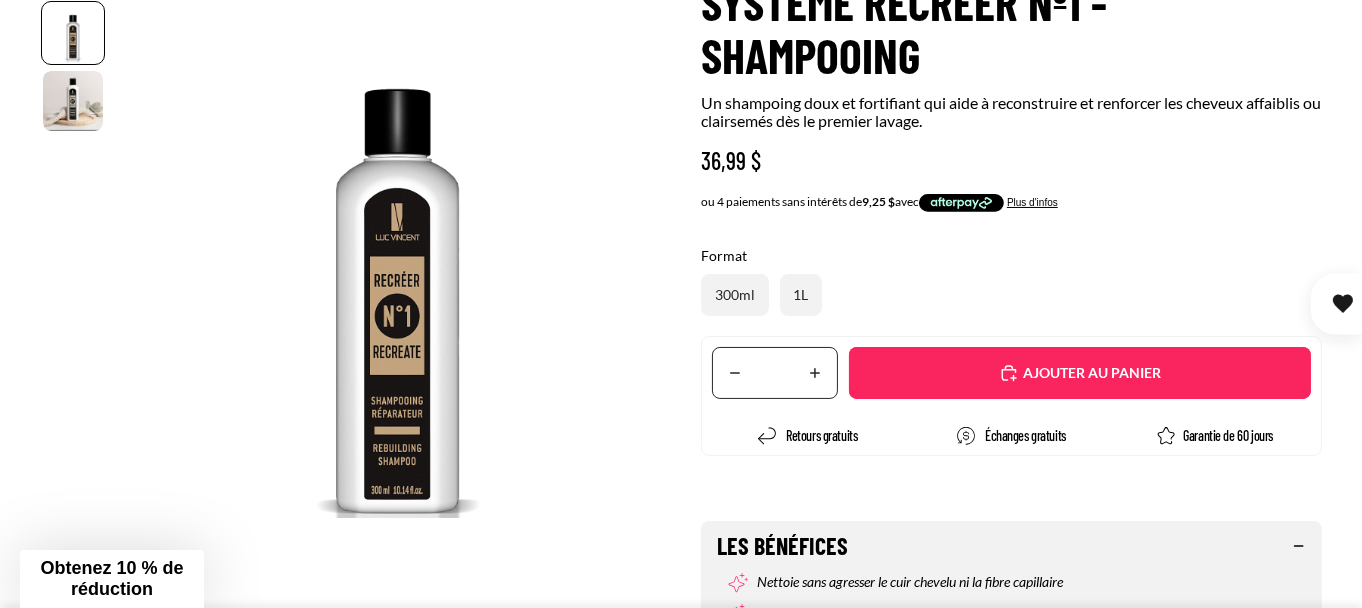 click on "Ajouté" at bounding box center (1080, 373) 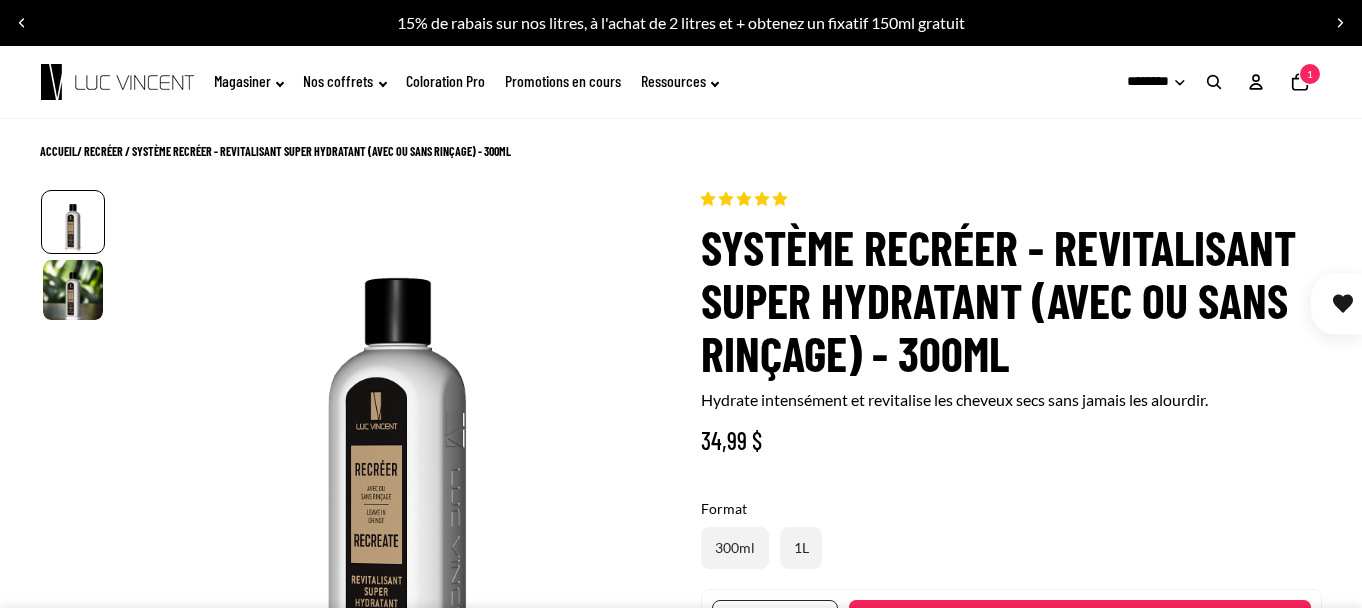 scroll, scrollTop: 0, scrollLeft: 0, axis: both 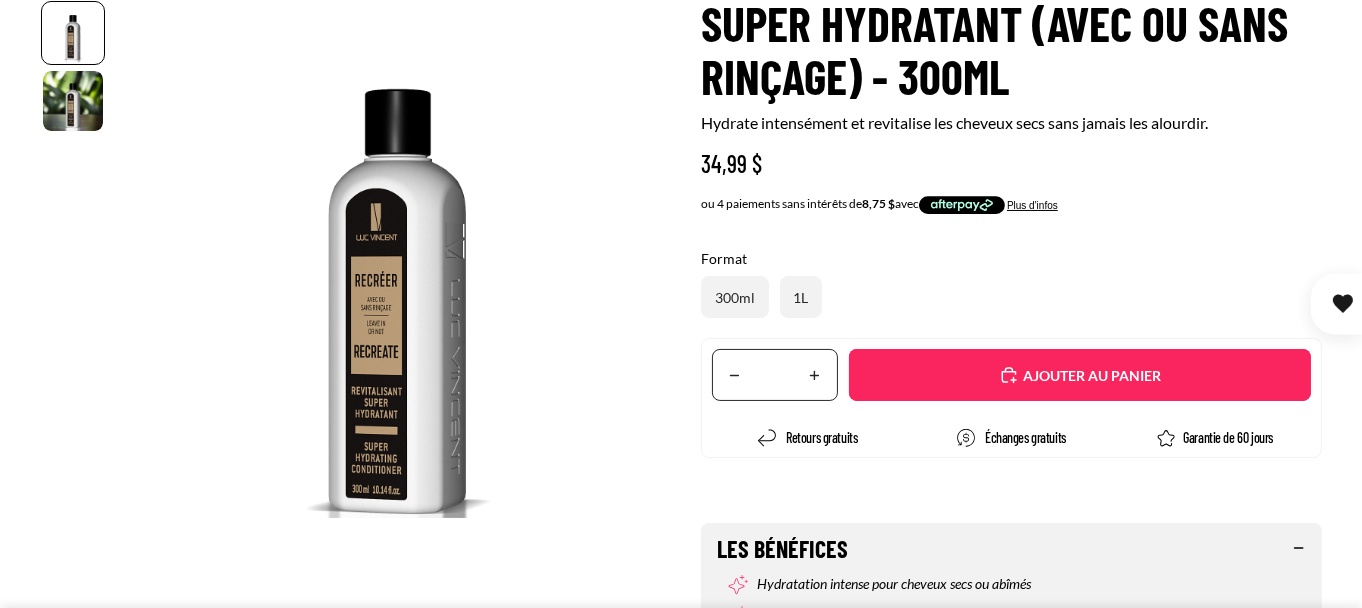 select on "**********" 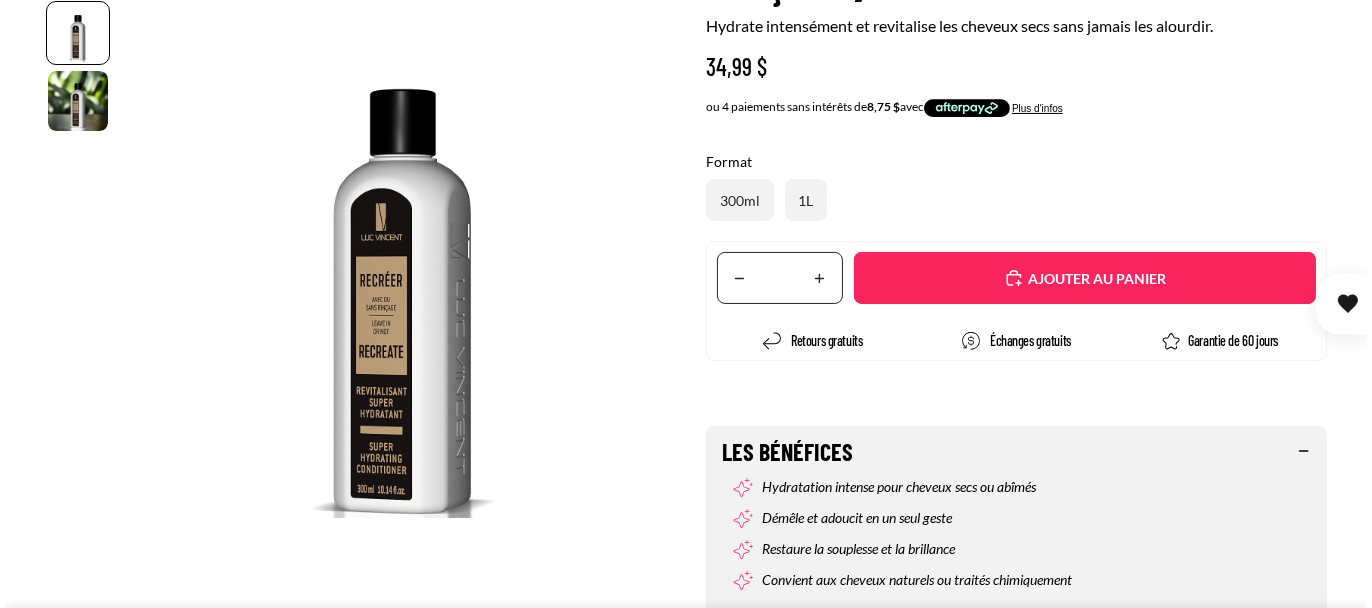 scroll, scrollTop: 555, scrollLeft: 0, axis: vertical 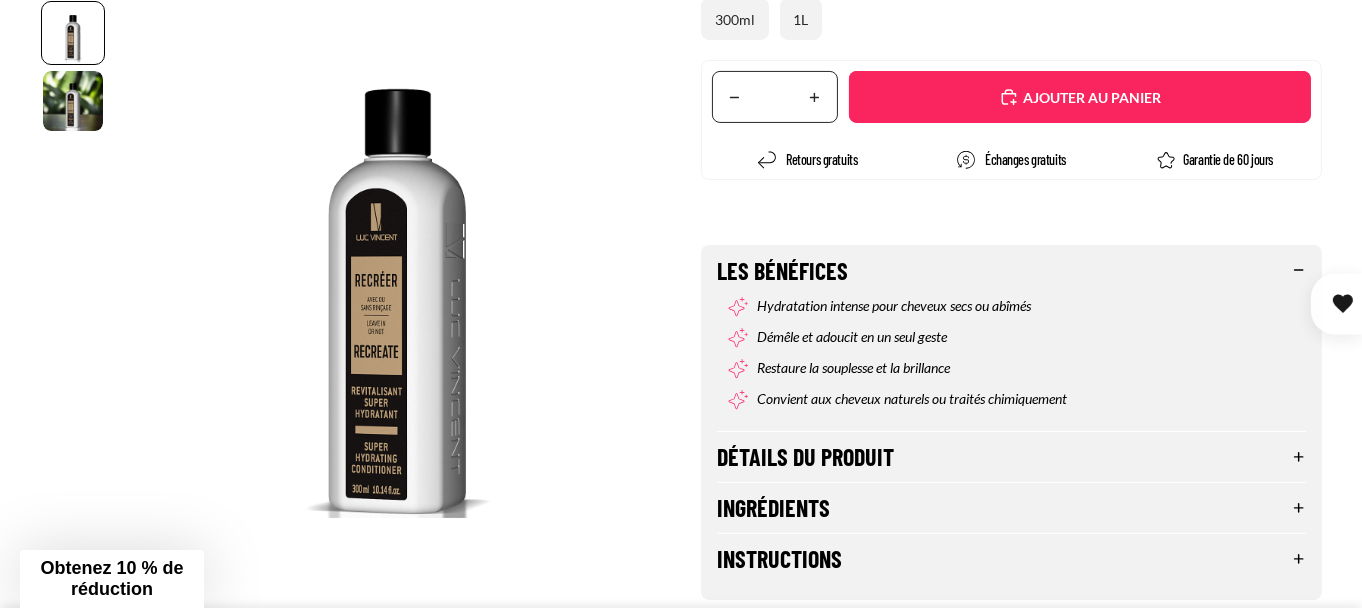click on "Ignorer et passer au contenu
15% de rabais sur nos litres, à l'achat de 2 litres et + obtenez un fixatif 150ml gratuit
Aucune interruption de service malgré la menace de grève des postes.
Aucune interruption de service malgré la menace de grève des postes.
Livraison gratuite à l'achat de 95$ et plus
Livraison gratuite à l'achat de 95$ et plus
Magasiner" at bounding box center (681, 1863) 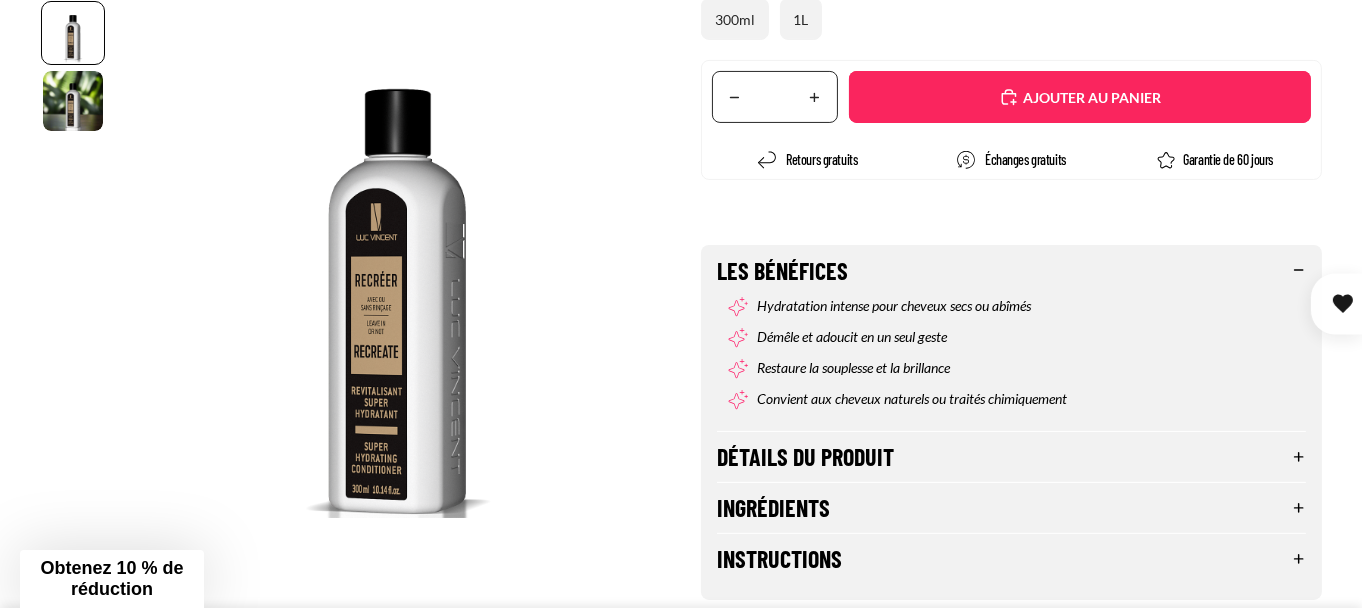 click on "Ajouté" at bounding box center [1090, 98] 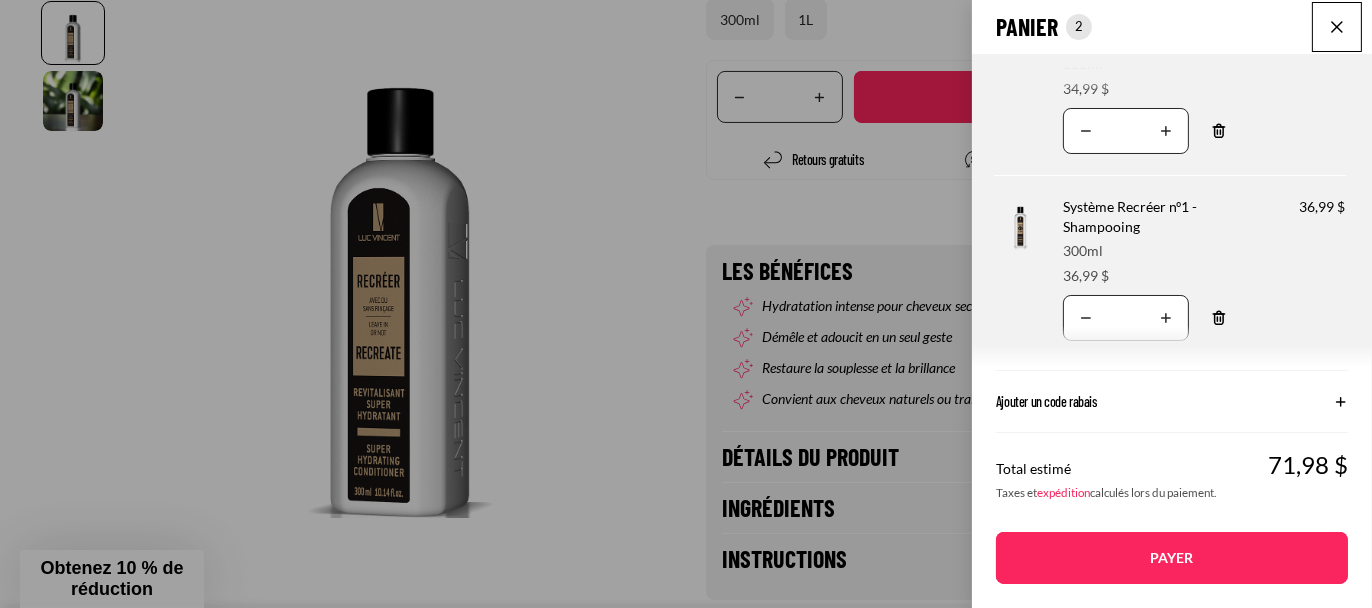 scroll, scrollTop: 216, scrollLeft: 0, axis: vertical 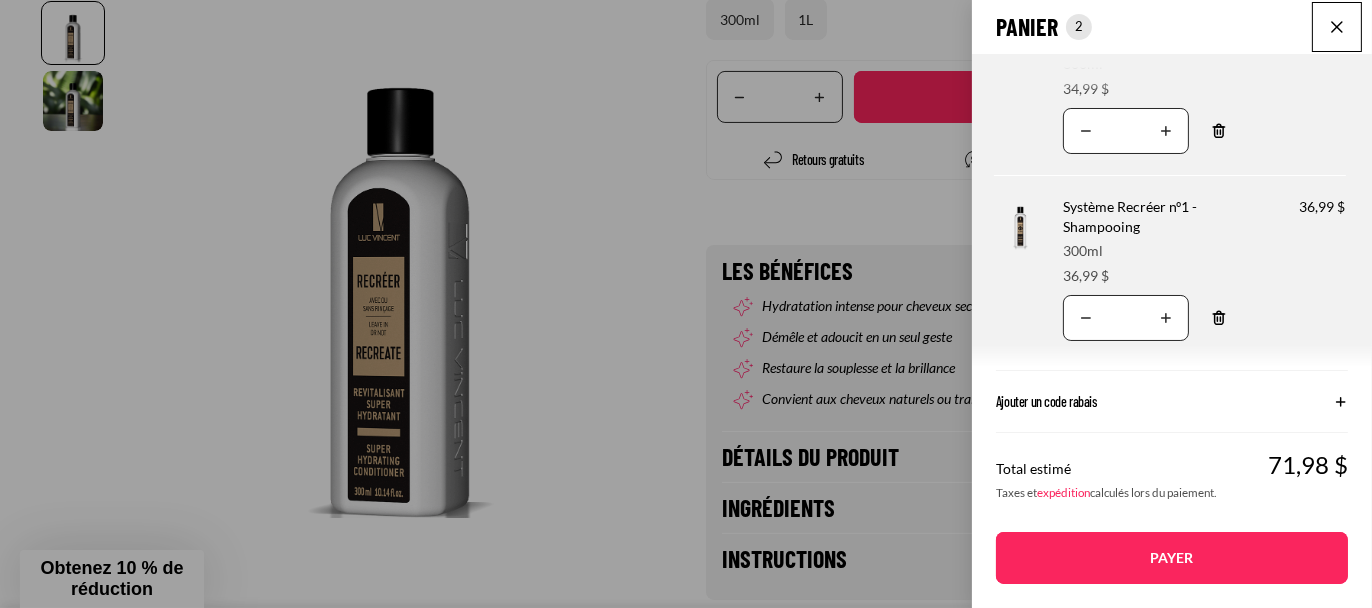 click on "Payer" at bounding box center [1172, 558] 